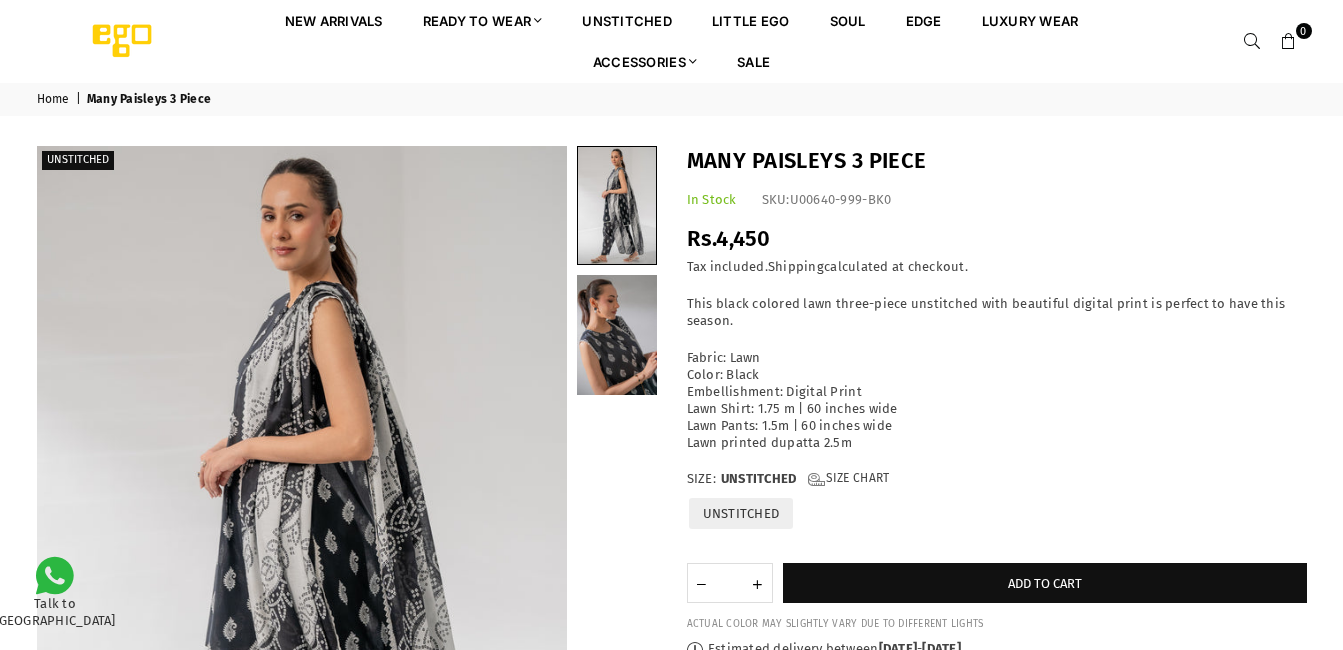 scroll, scrollTop: 0, scrollLeft: 0, axis: both 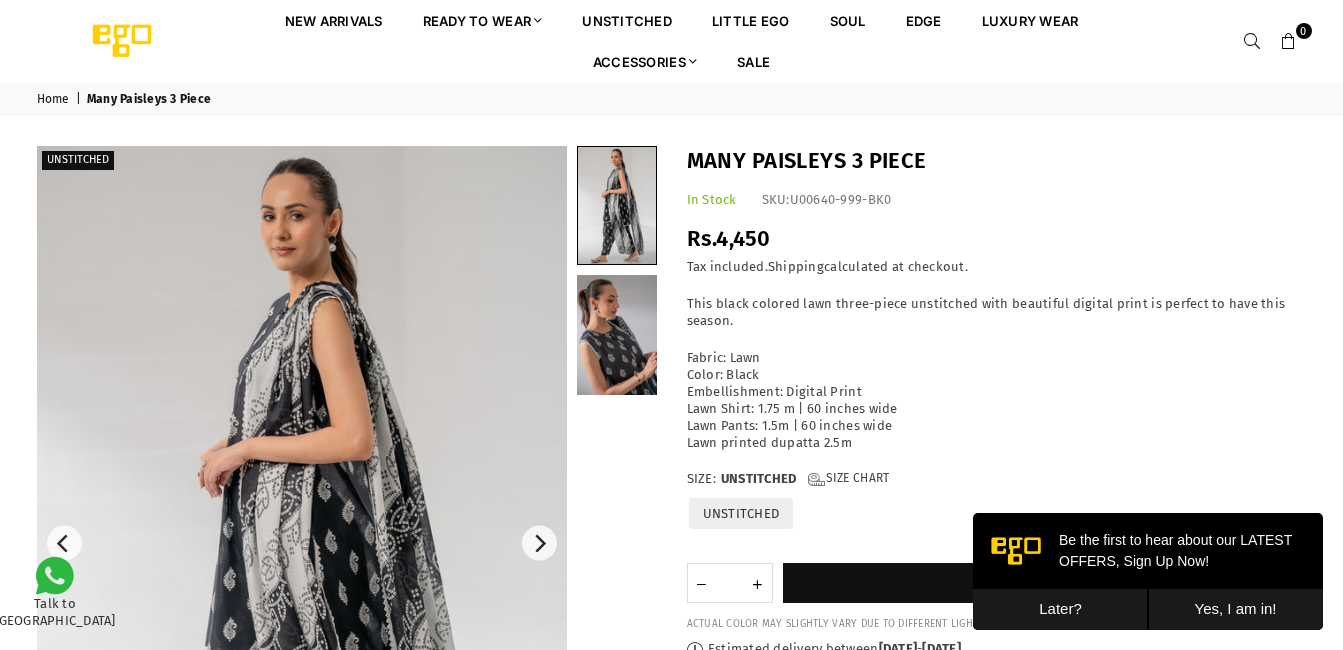 click on "Later?" at bounding box center (1060, 609) 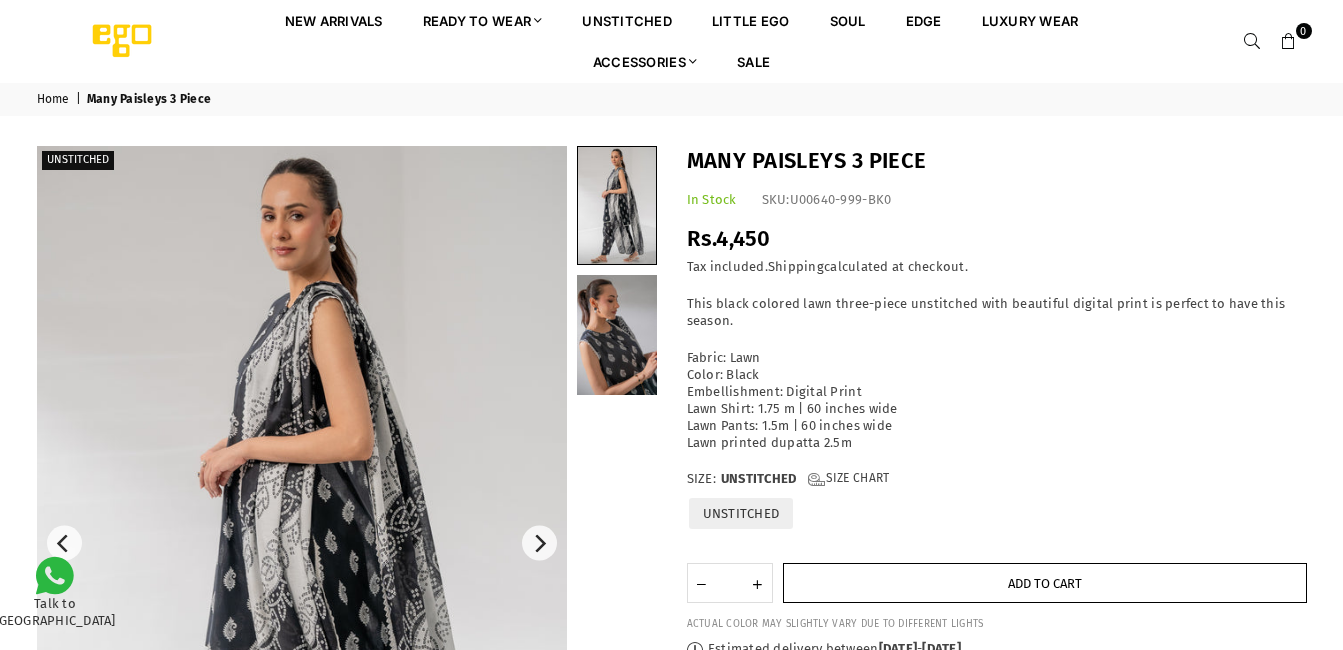 click on "Add to cart" at bounding box center (1045, 583) 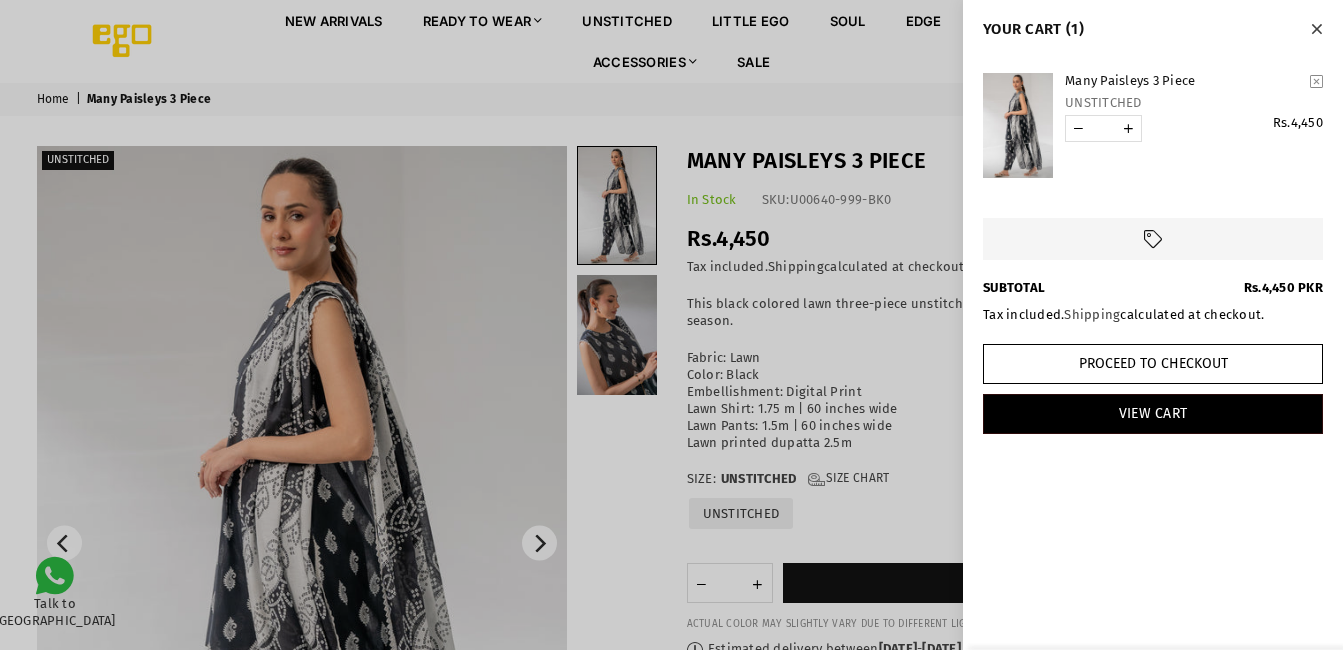 click at bounding box center (1316, 29) 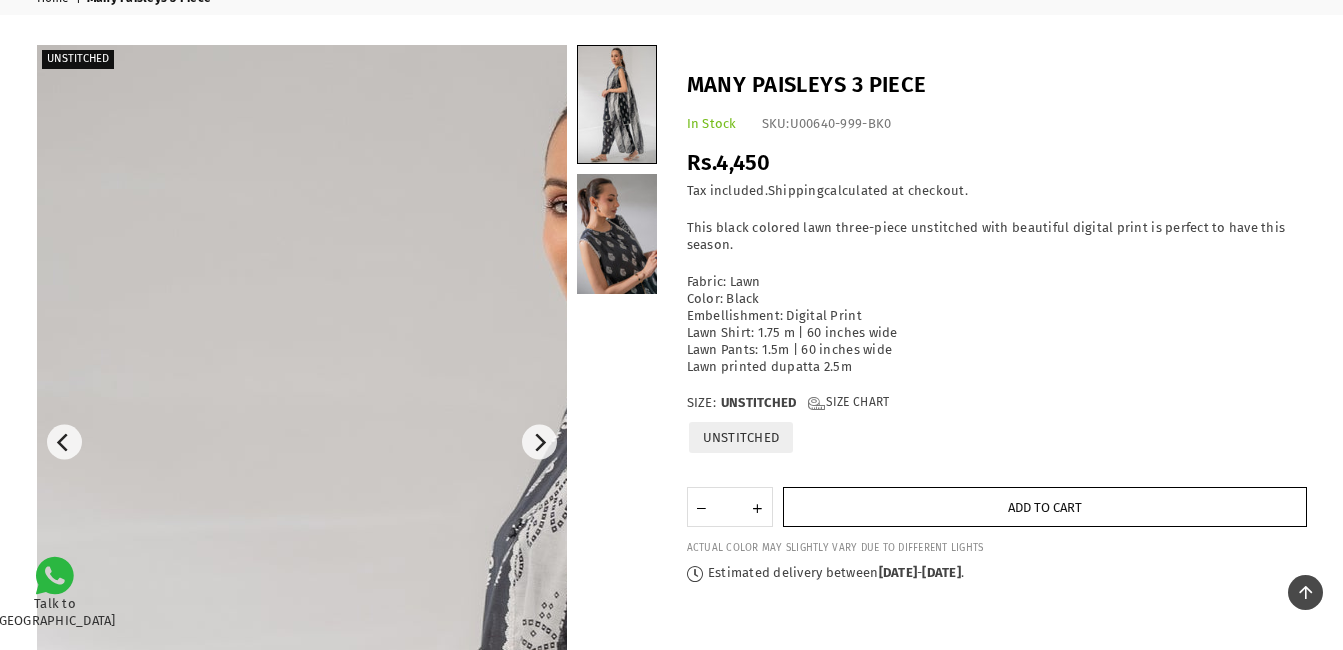 scroll, scrollTop: 82, scrollLeft: 0, axis: vertical 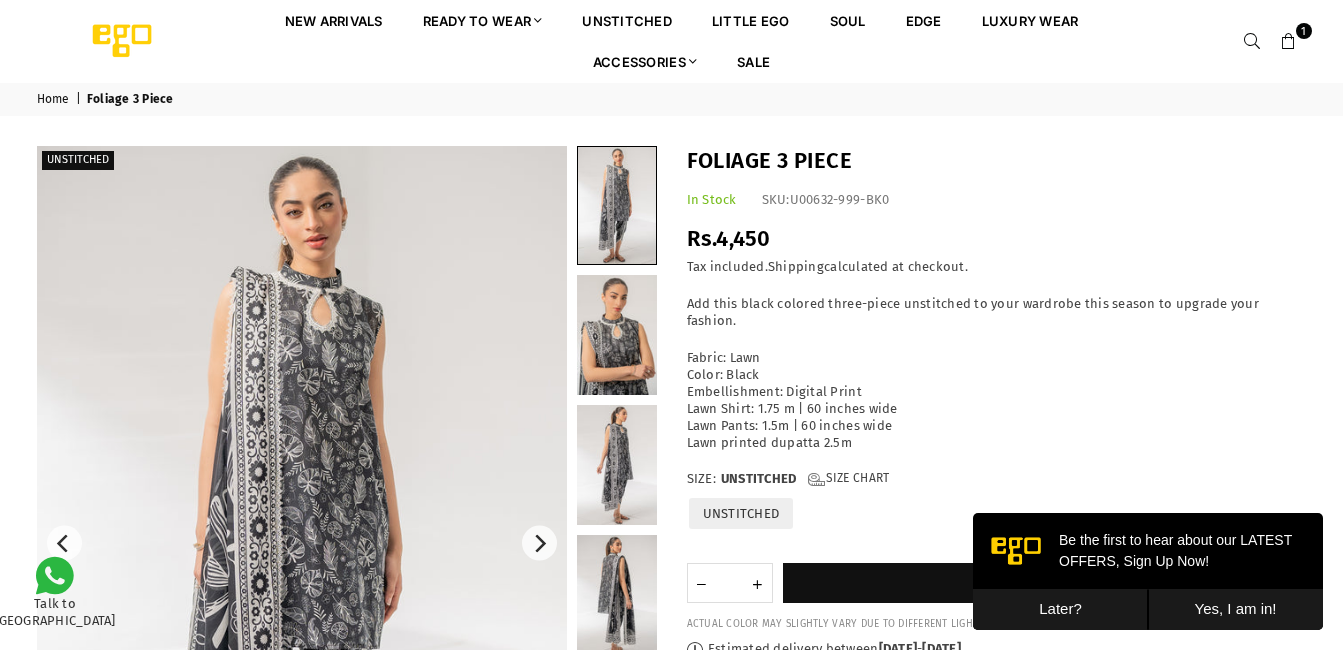click on "Later?" at bounding box center [1060, 609] 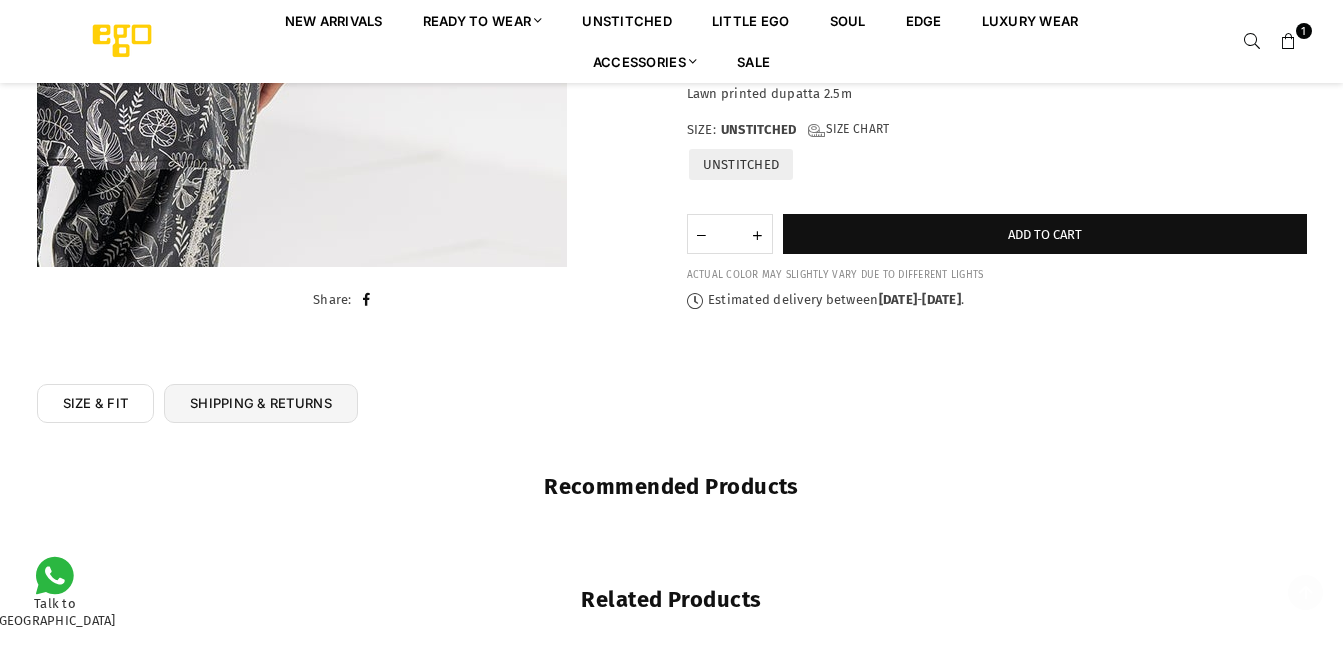 scroll, scrollTop: 682, scrollLeft: 0, axis: vertical 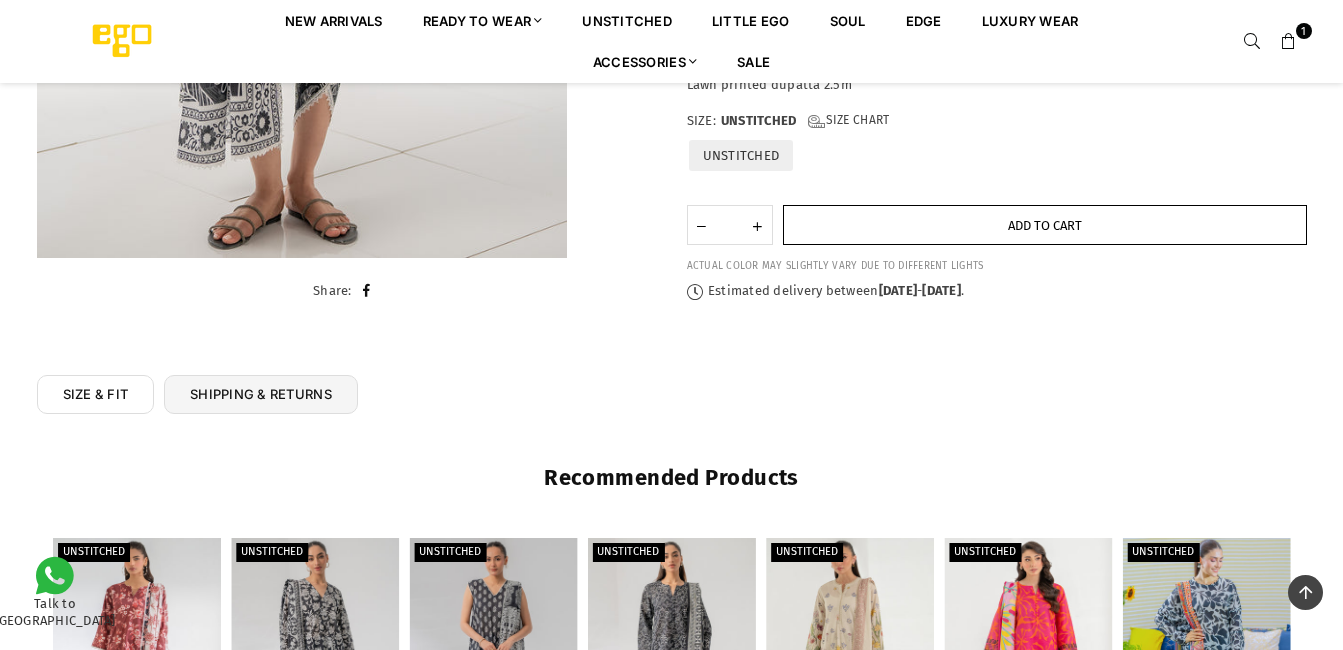 click on "Add to cart" at bounding box center [1045, 225] 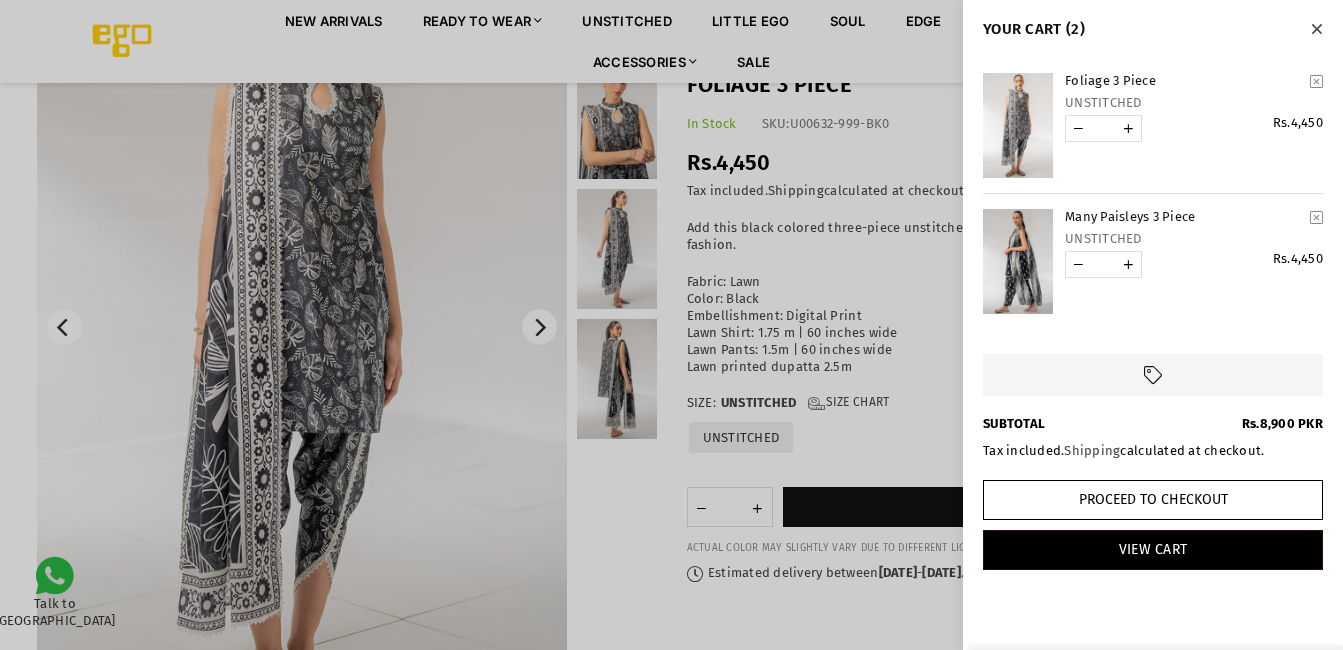 scroll, scrollTop: 182, scrollLeft: 0, axis: vertical 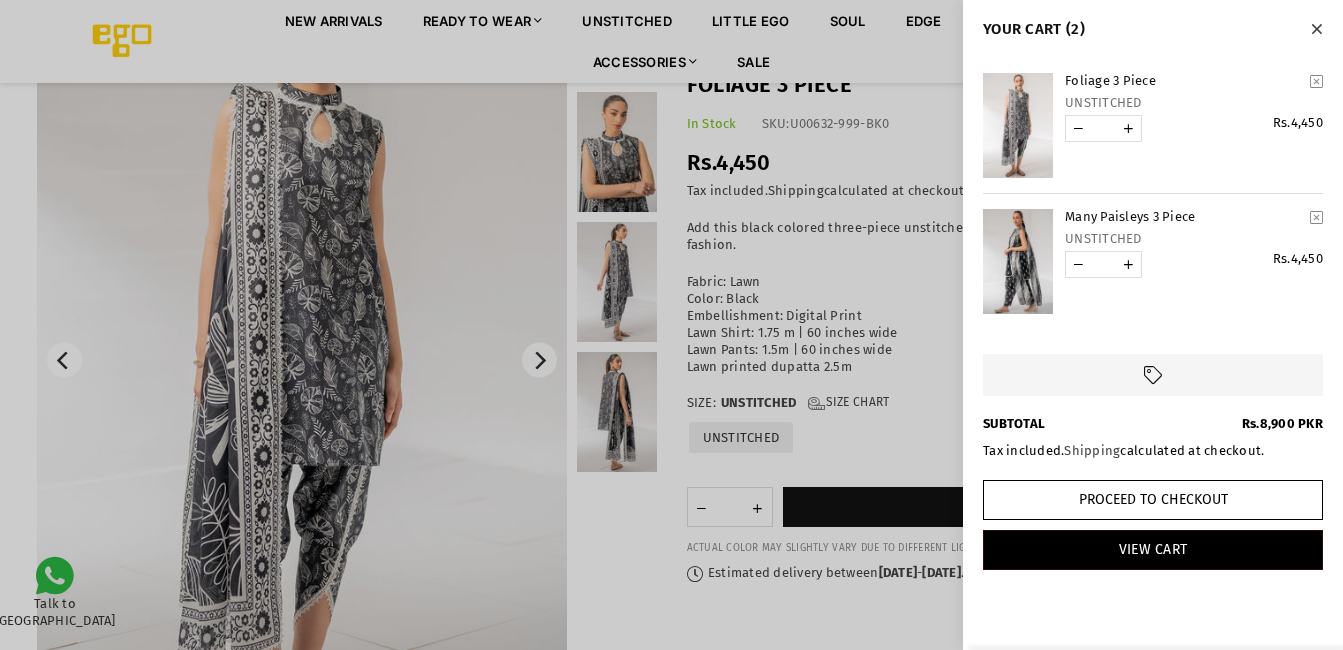 click at bounding box center [1018, 261] 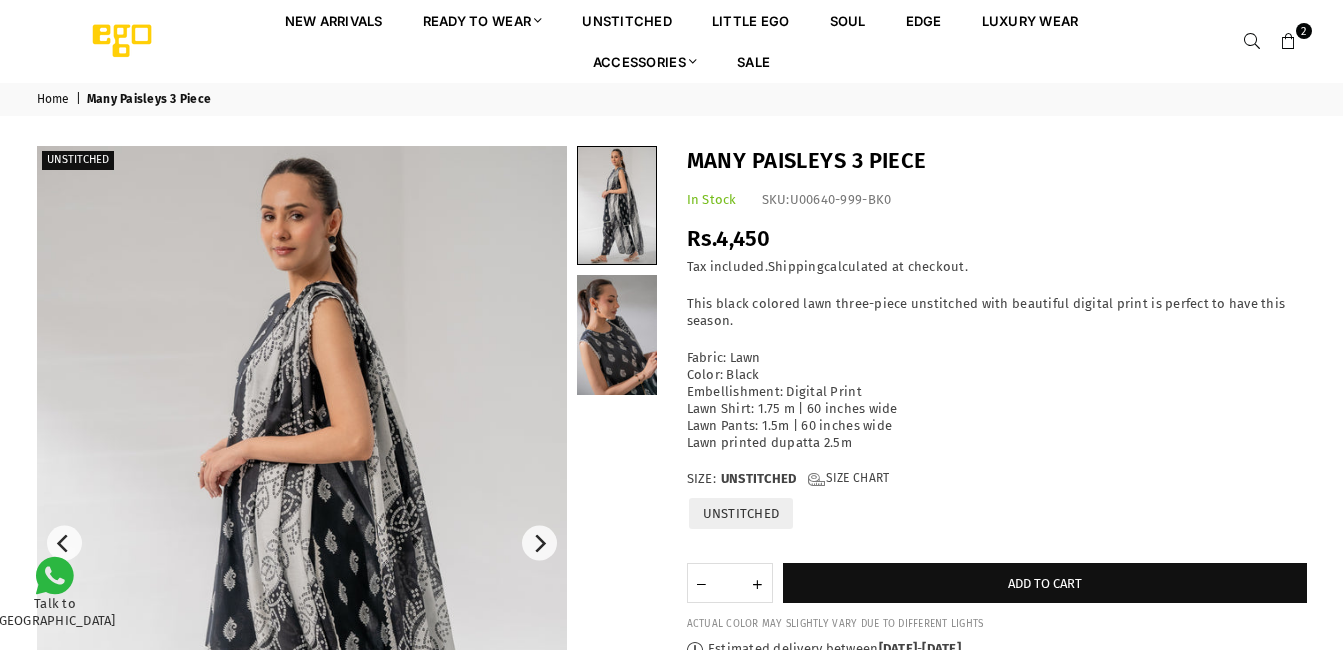 scroll, scrollTop: 0, scrollLeft: 0, axis: both 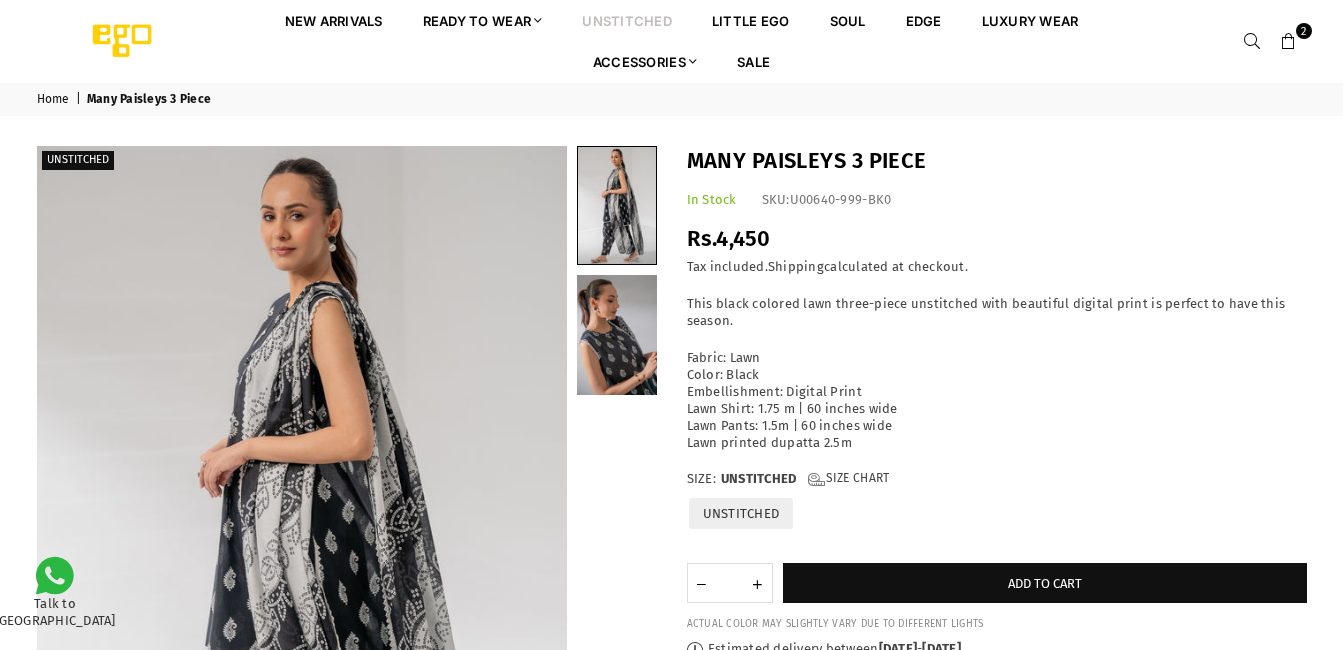 click on "unstitched" at bounding box center [627, 20] 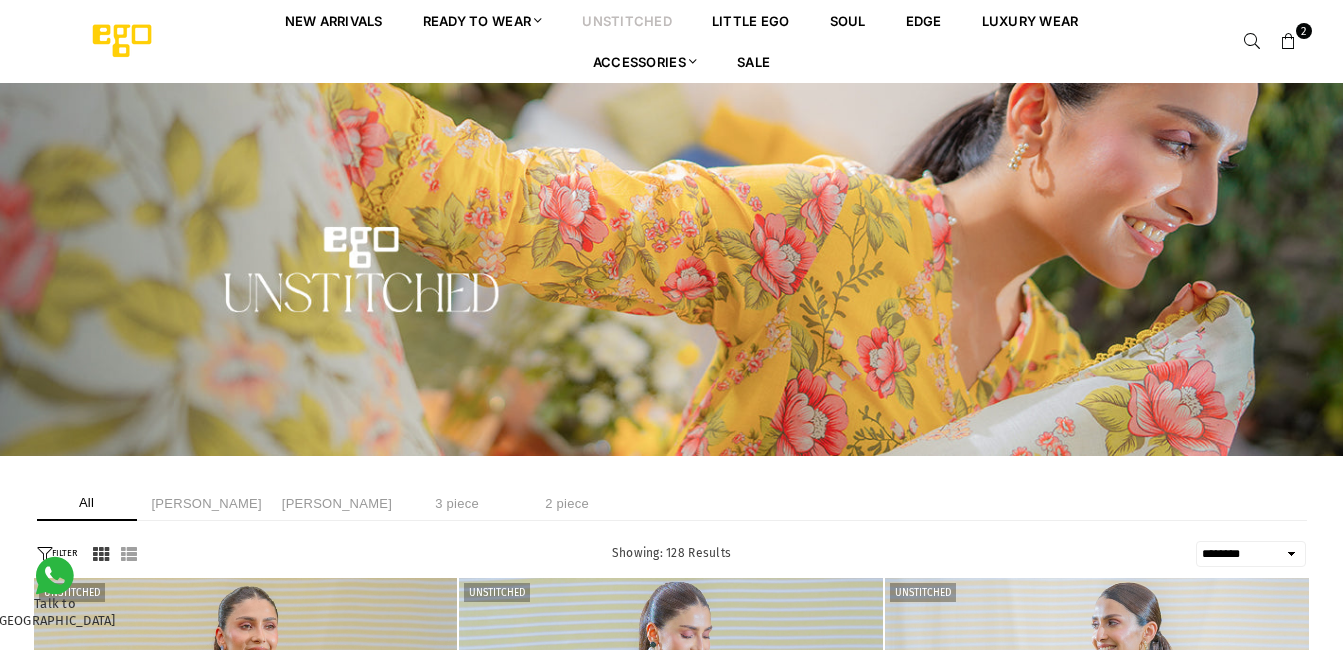 select on "******" 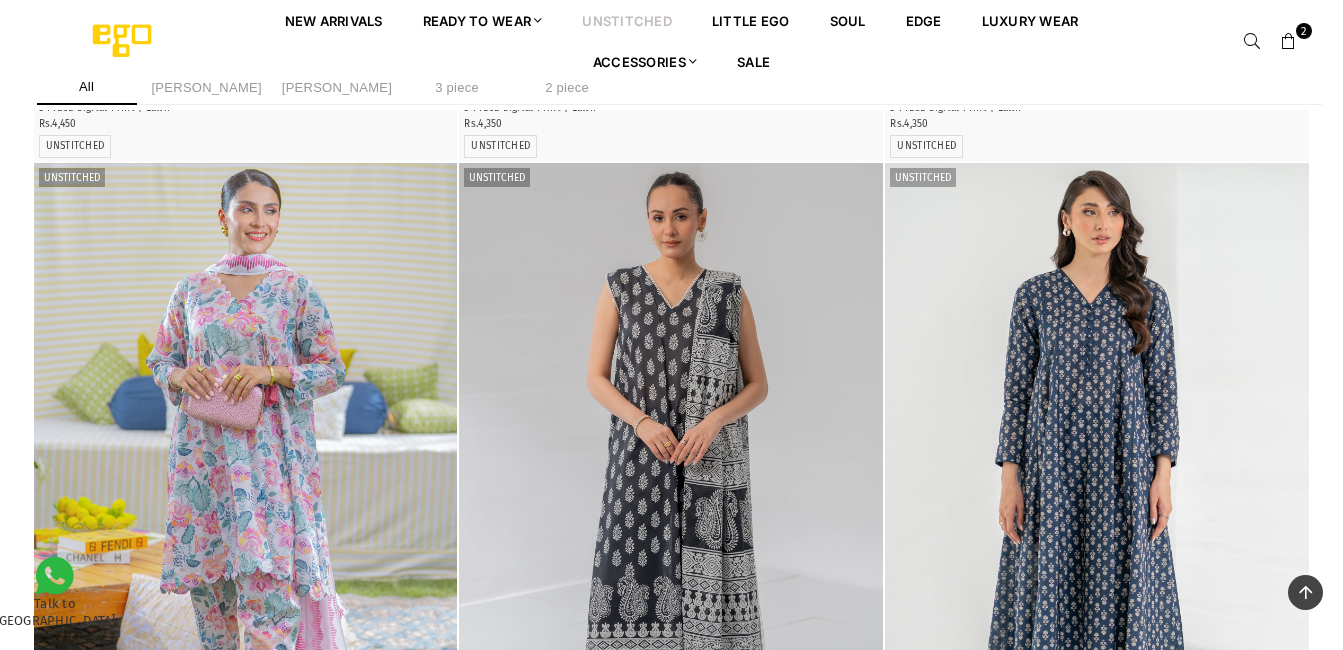 scroll, scrollTop: 1182, scrollLeft: 0, axis: vertical 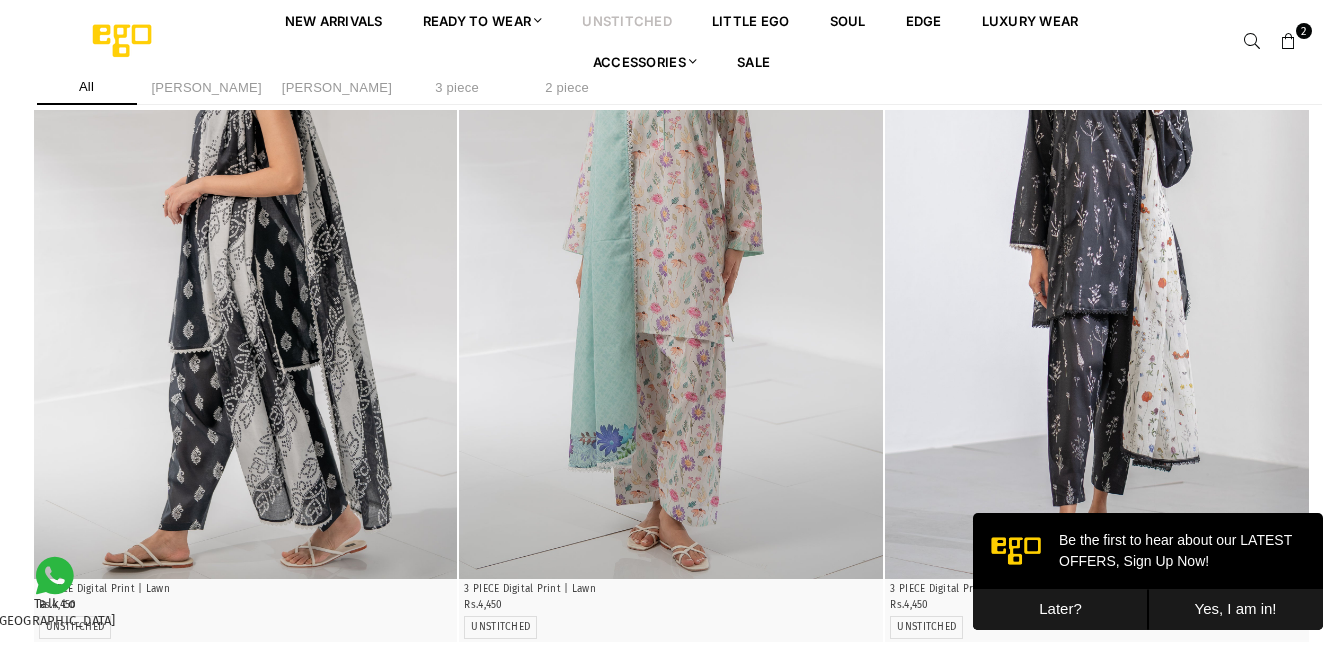 click on "Later?" at bounding box center [1060, 609] 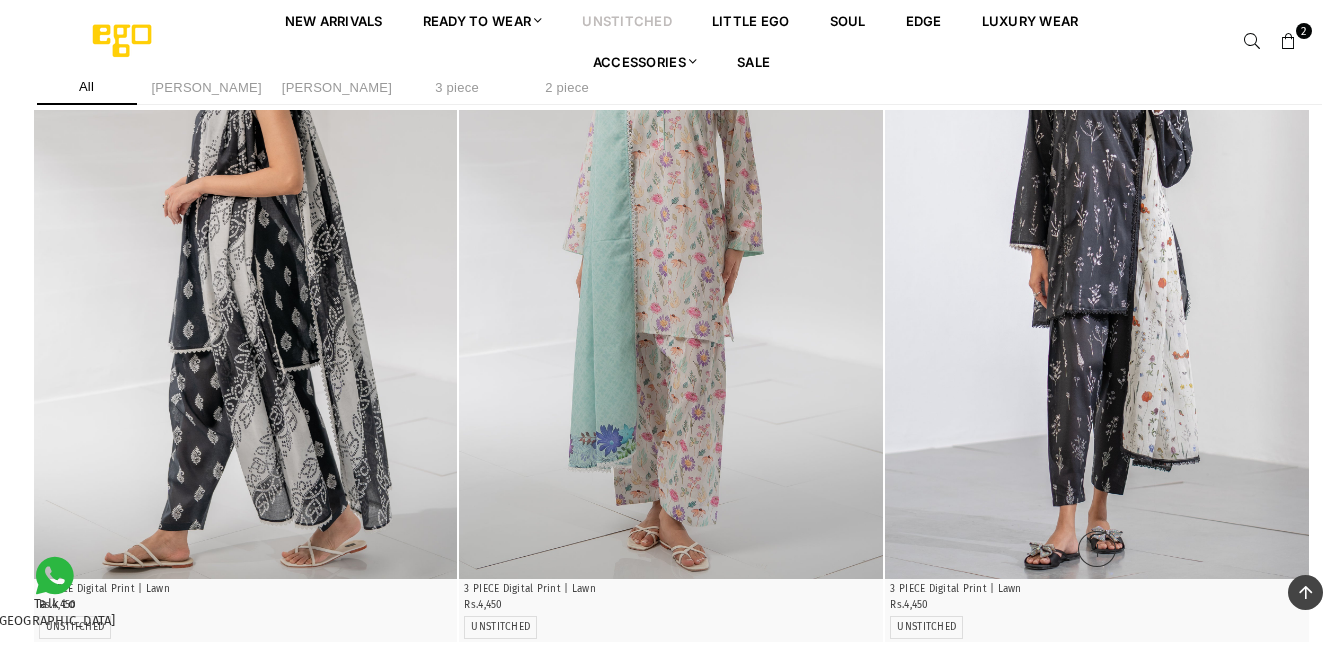 click at bounding box center (1097, 261) 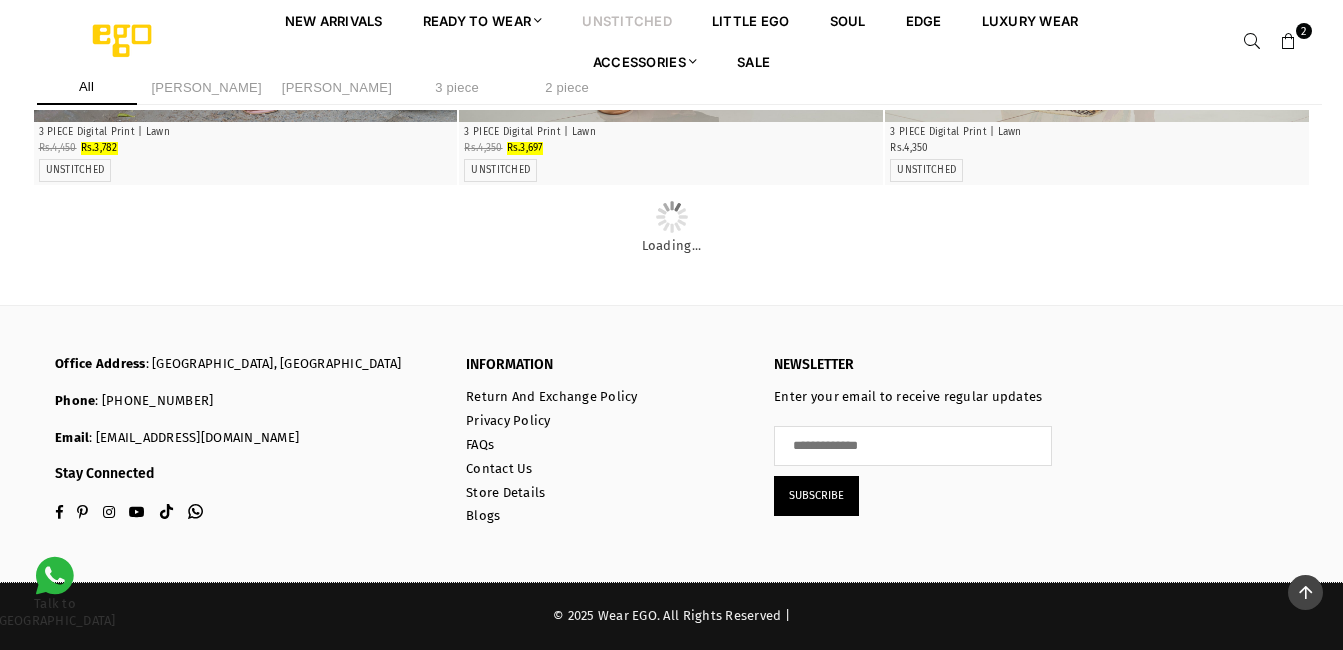 scroll, scrollTop: 10847, scrollLeft: 0, axis: vertical 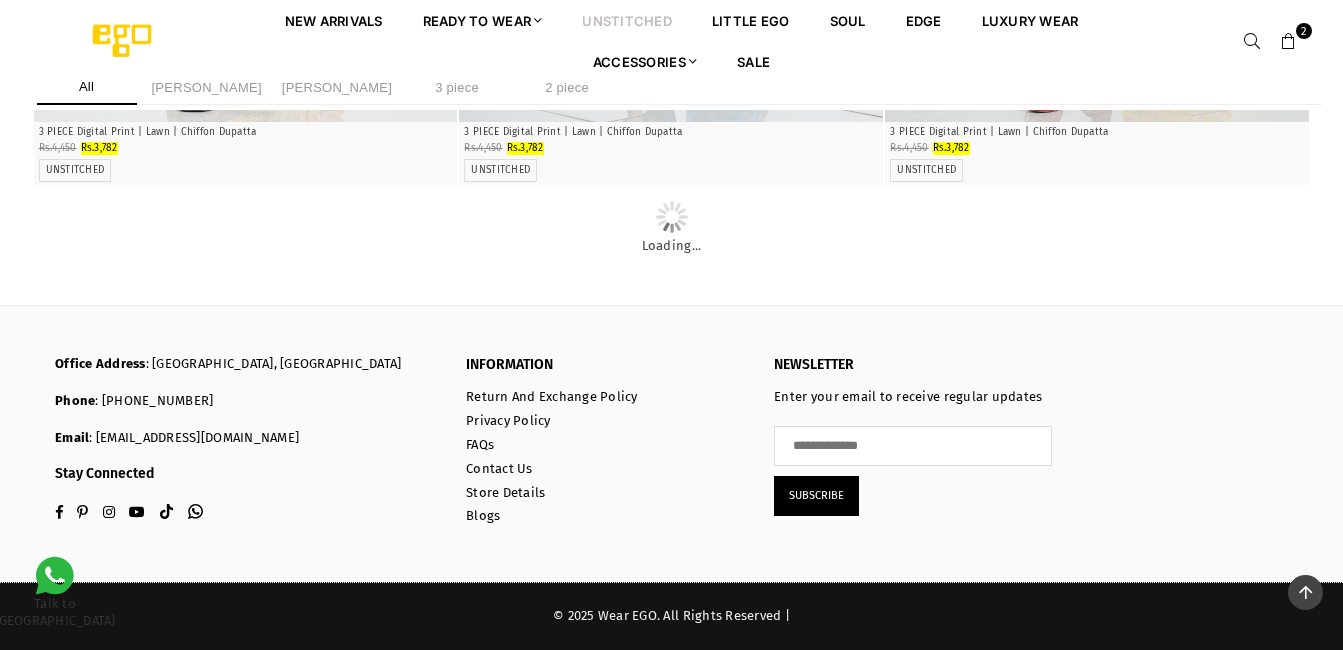 click at bounding box center [1097, -1345] 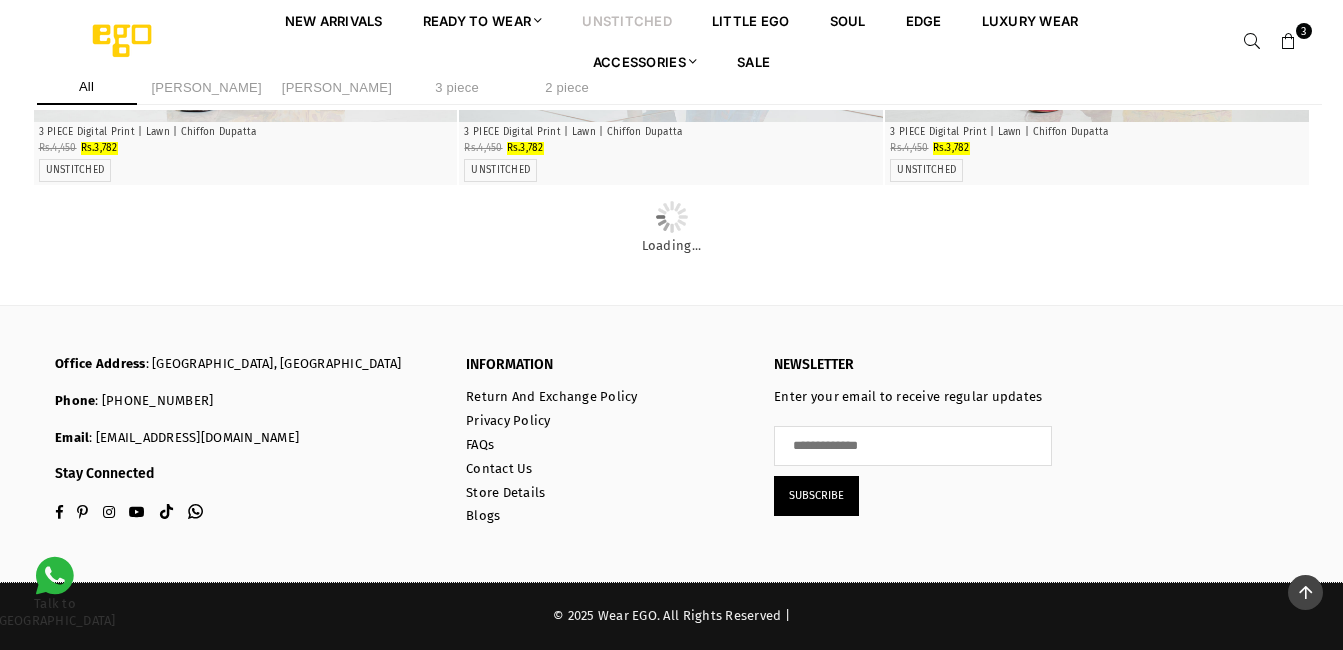 scroll, scrollTop: 14997, scrollLeft: 0, axis: vertical 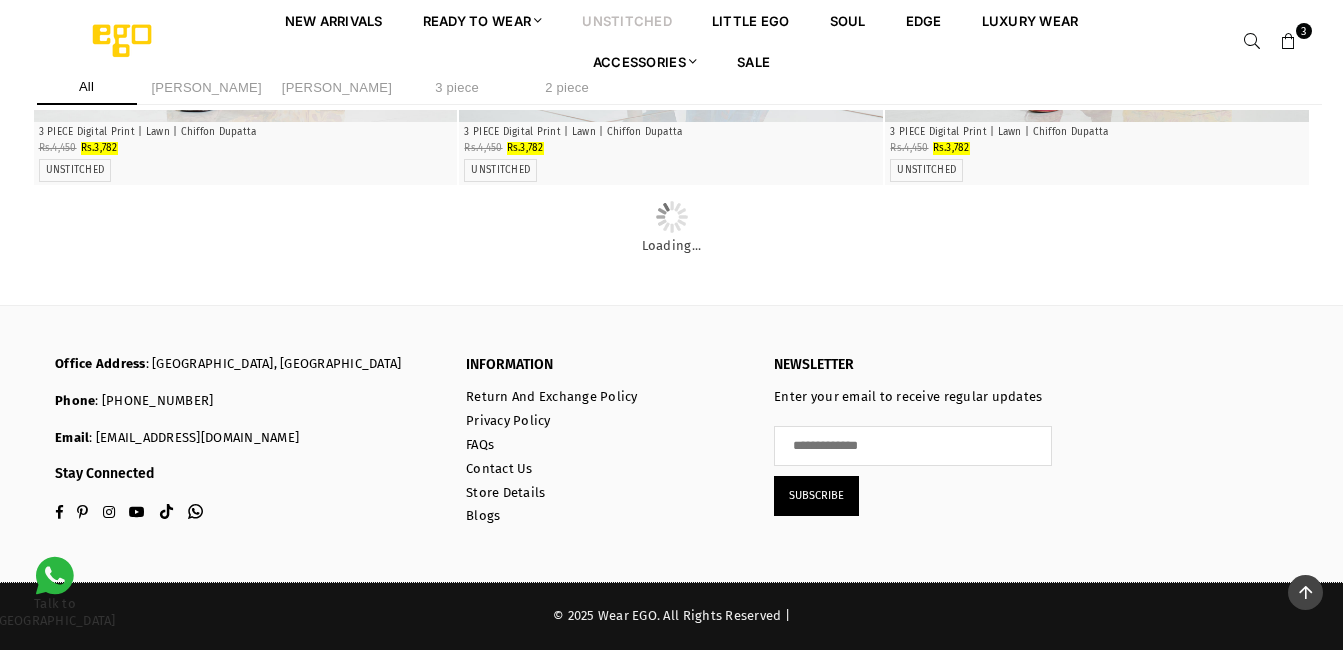 click at bounding box center (671, -1280) 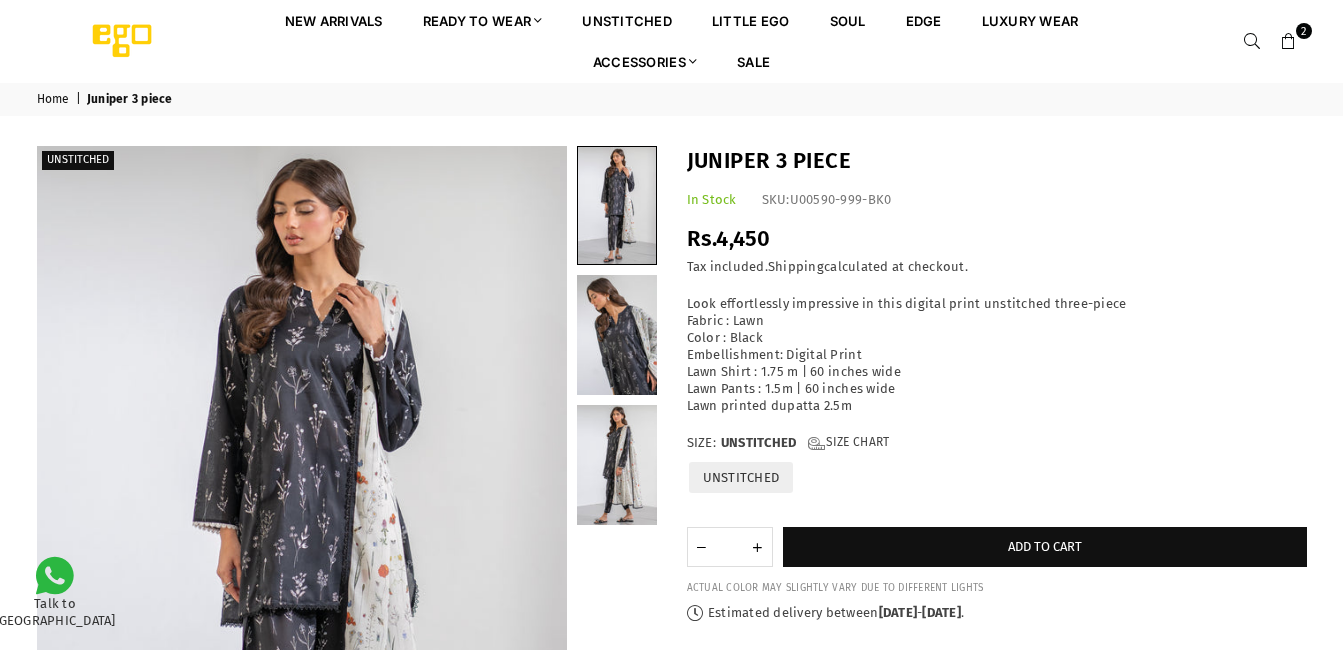 scroll, scrollTop: 0, scrollLeft: 0, axis: both 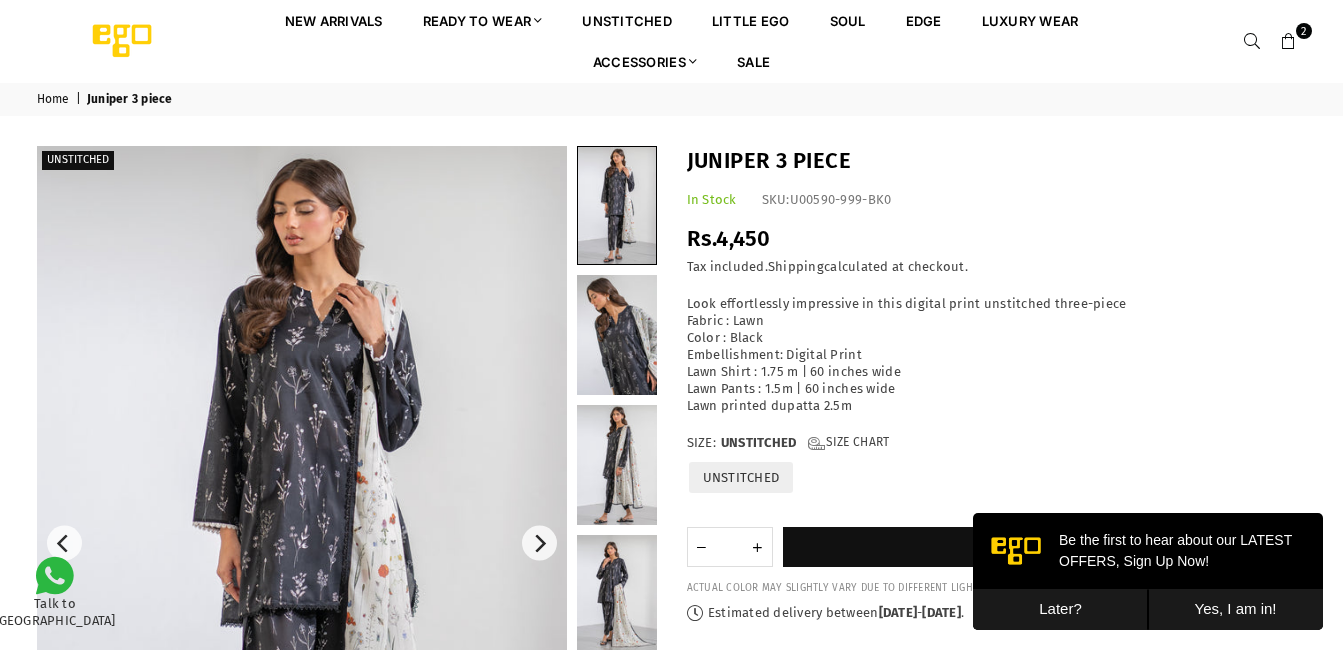 click at bounding box center [302, 543] 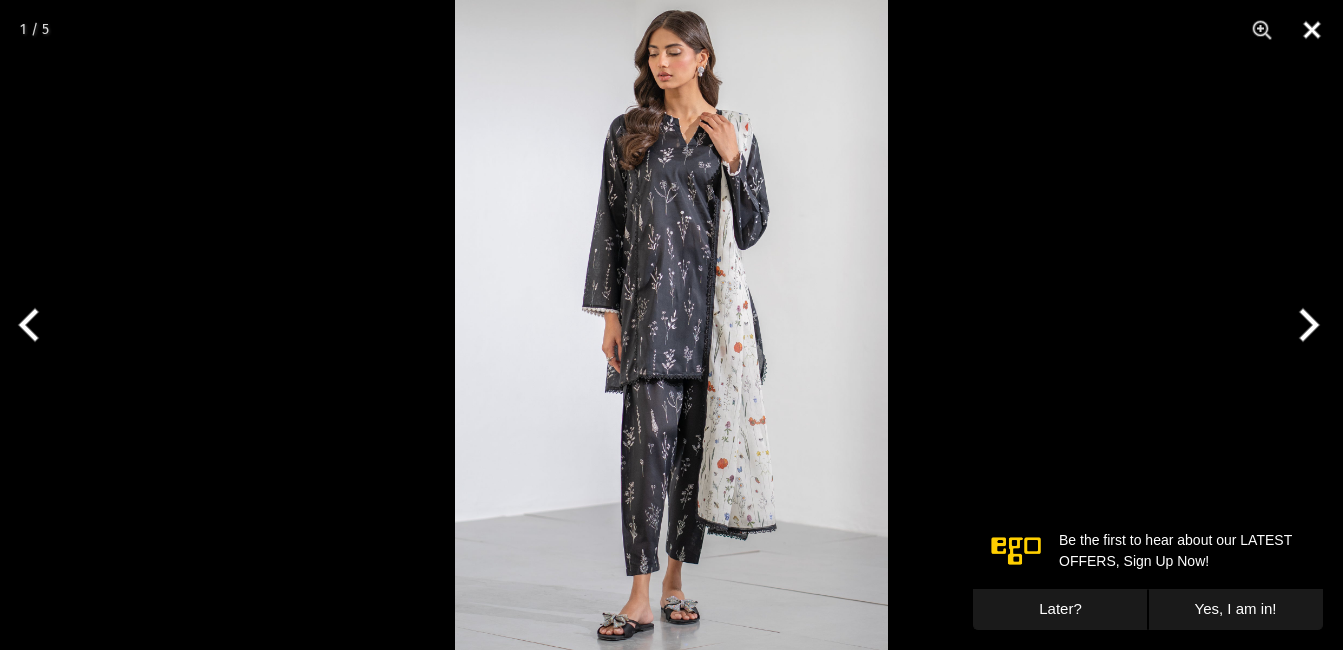 click at bounding box center [1312, 30] 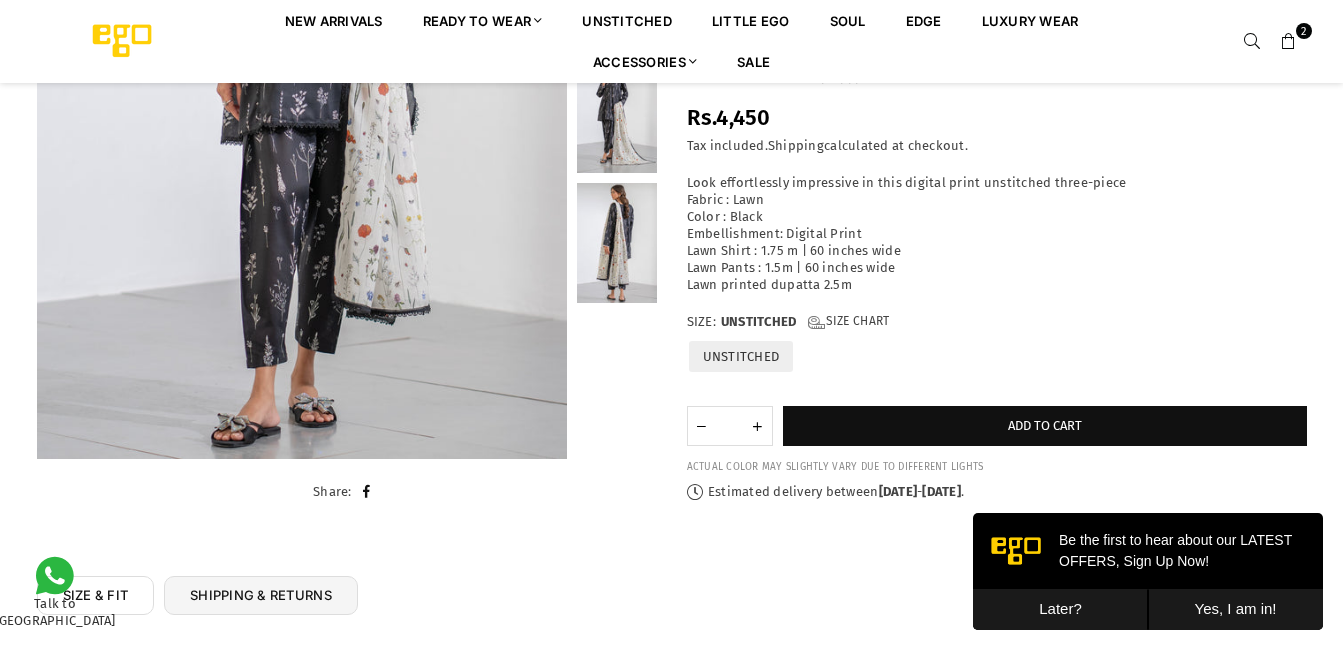 scroll, scrollTop: 482, scrollLeft: 0, axis: vertical 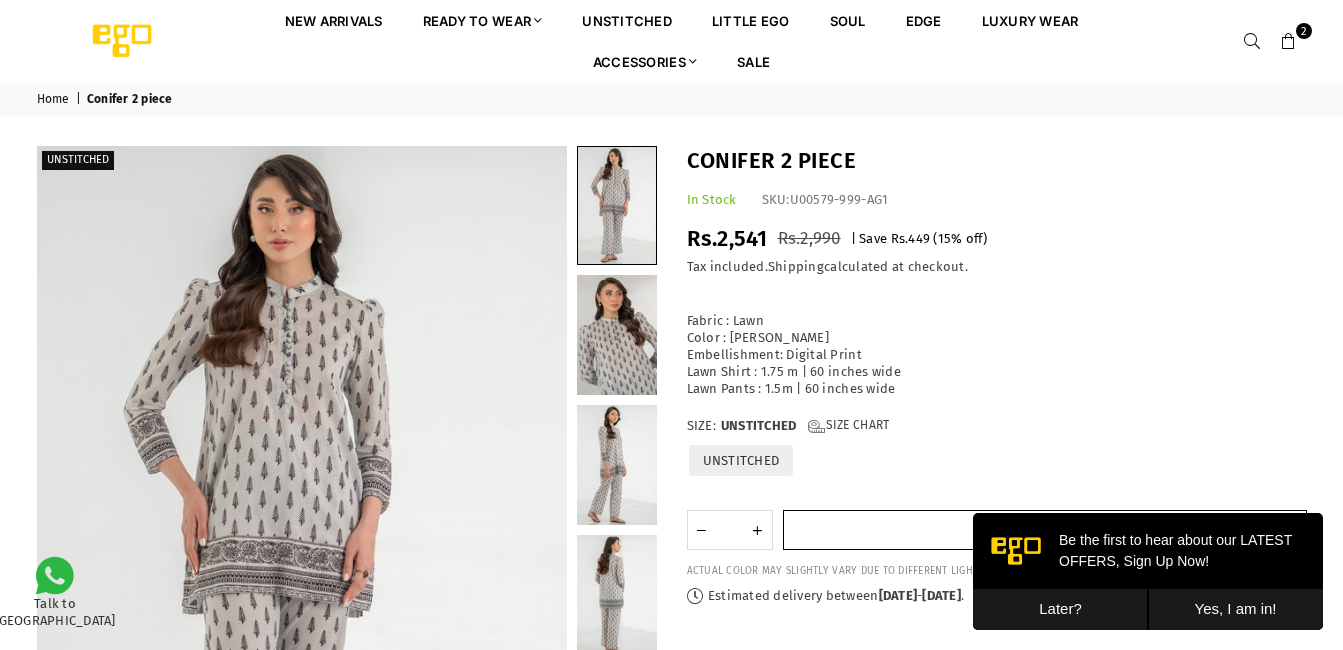 click on "Add to cart" at bounding box center [1045, 530] 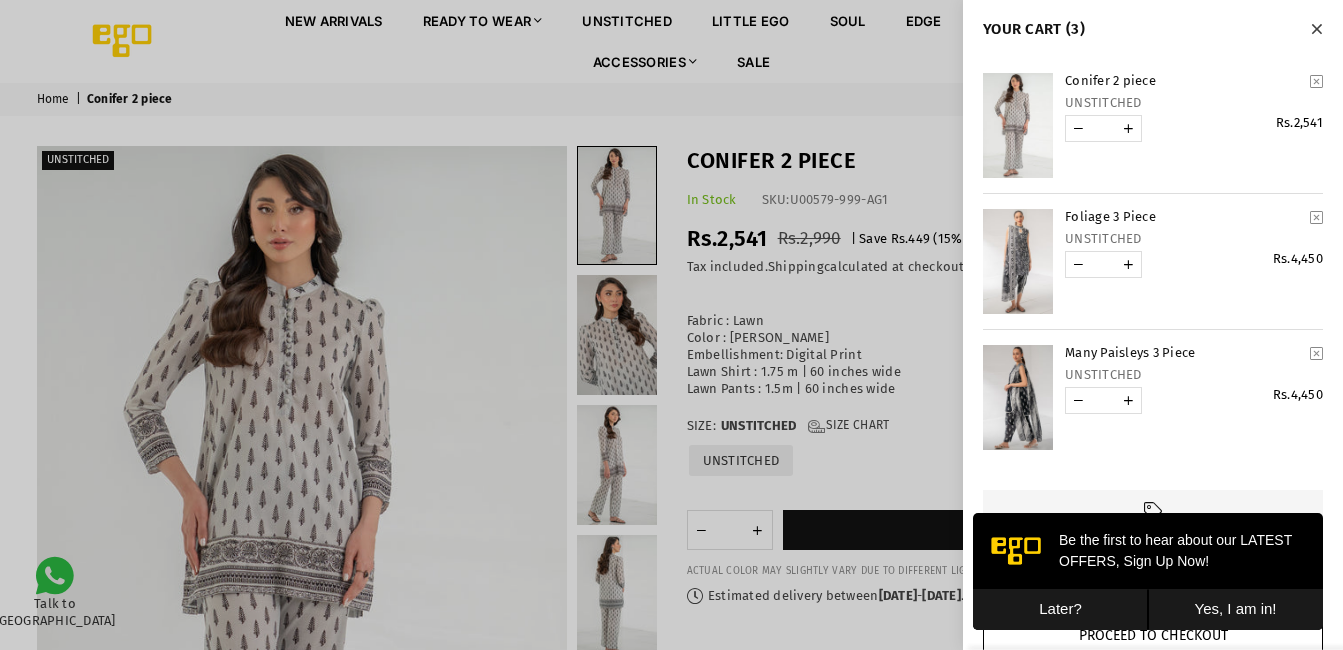 click at bounding box center [1316, 29] 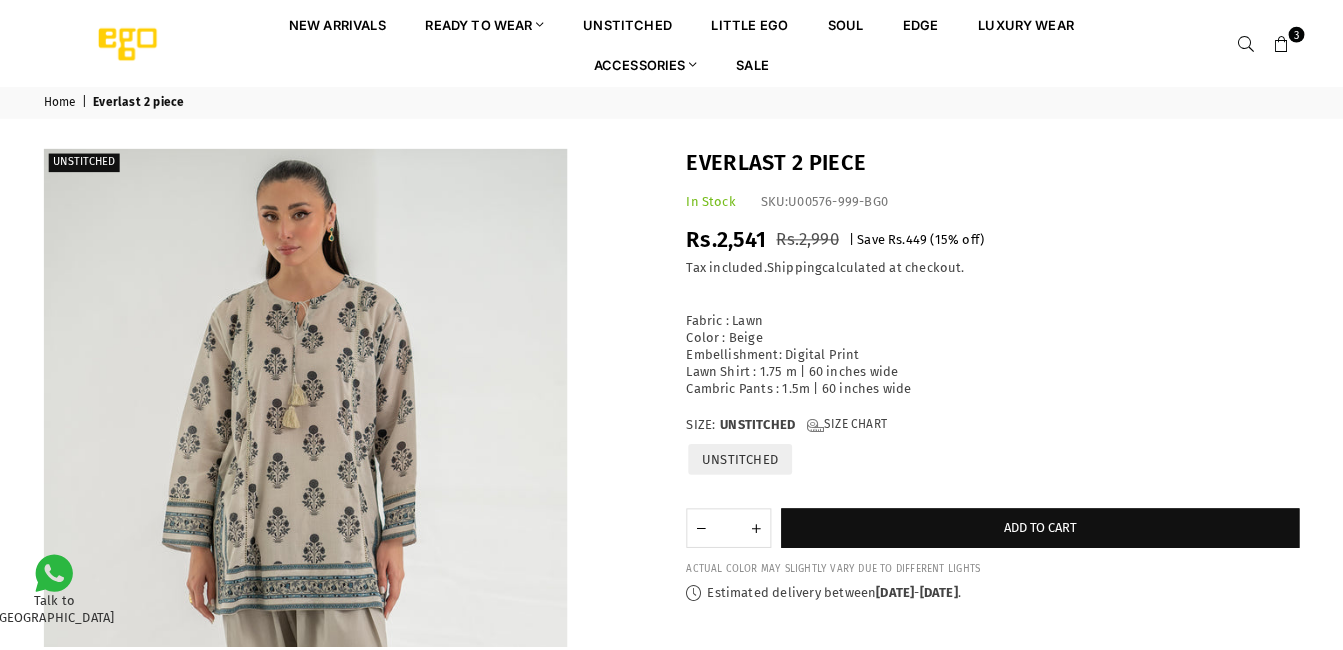 scroll, scrollTop: 0, scrollLeft: 0, axis: both 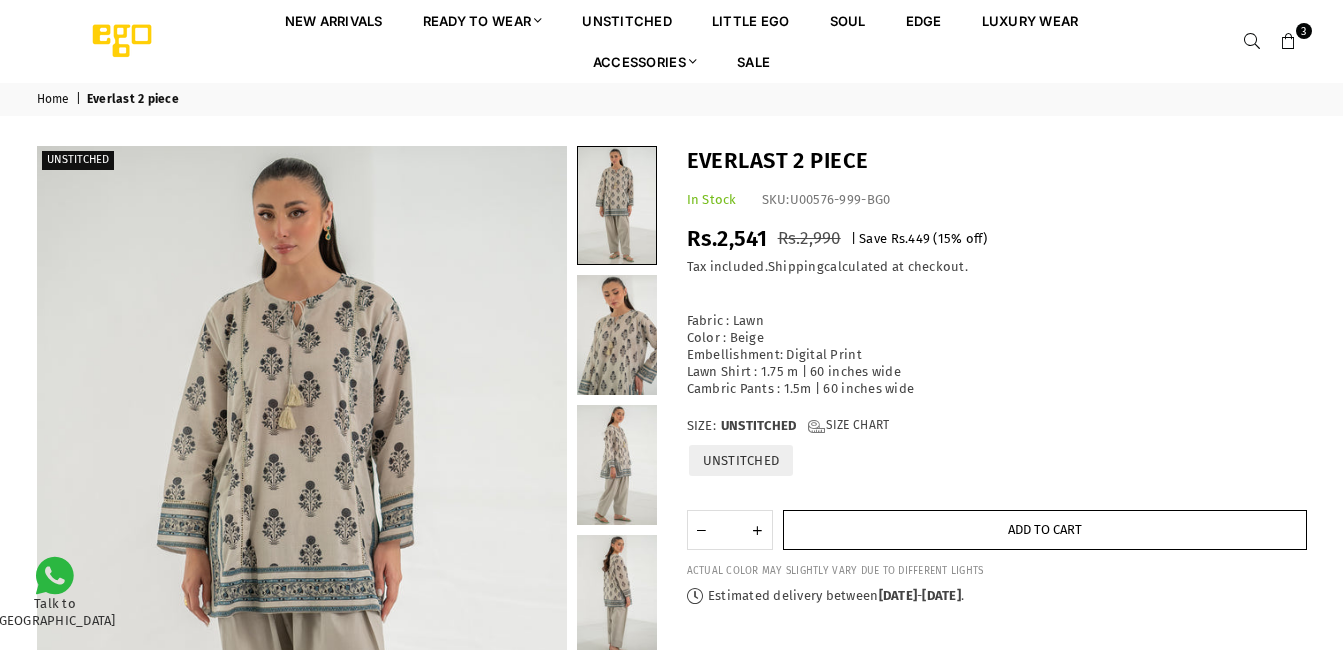 click on "Add to cart" at bounding box center [1045, 529] 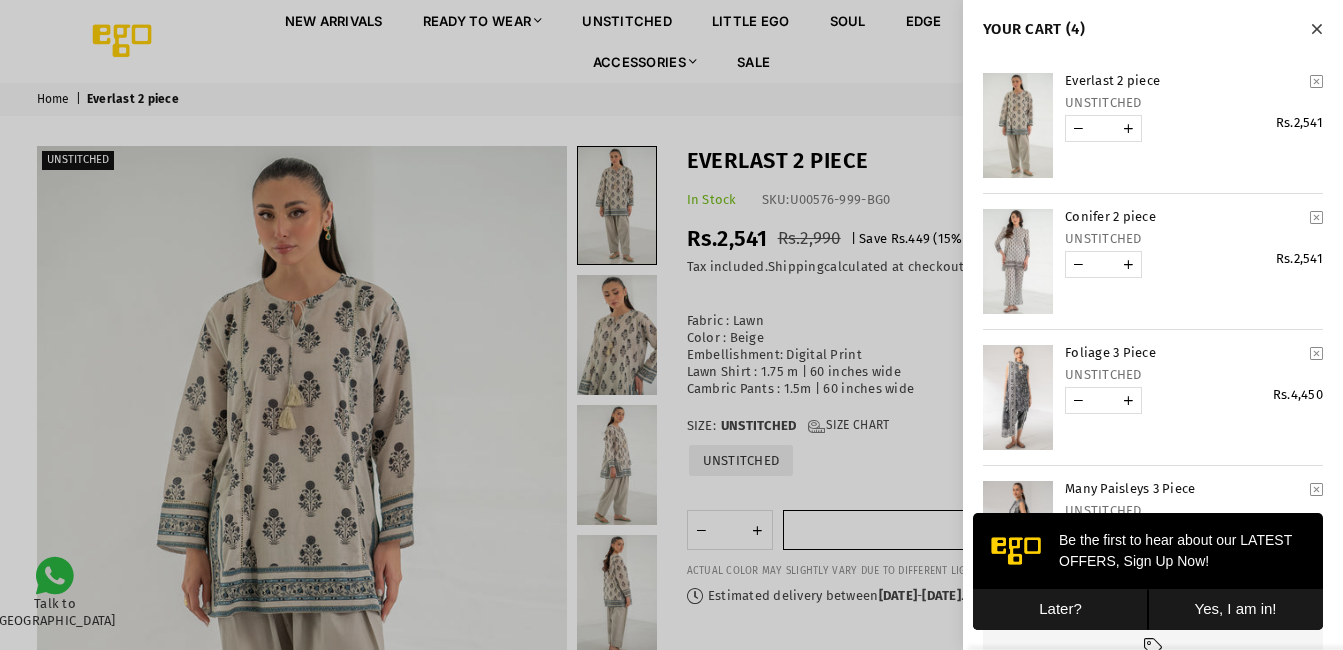 scroll, scrollTop: 0, scrollLeft: 0, axis: both 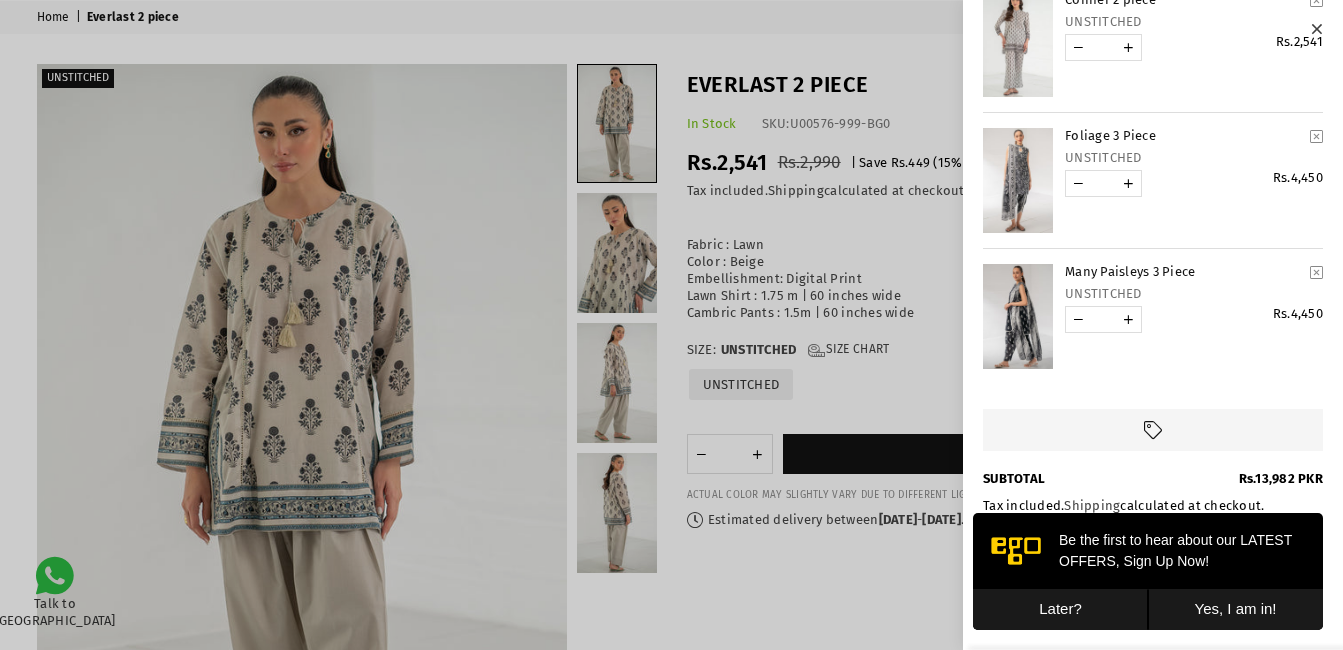 click at bounding box center (671, 325) 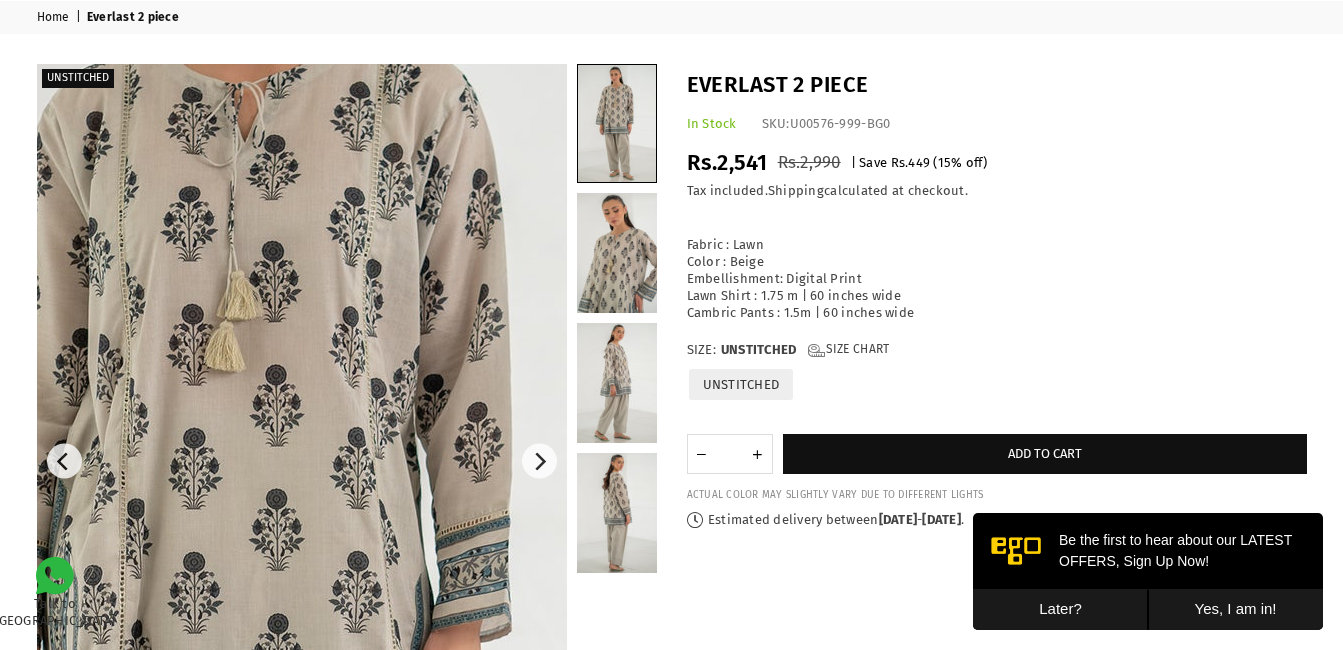 click at bounding box center (258, 631) 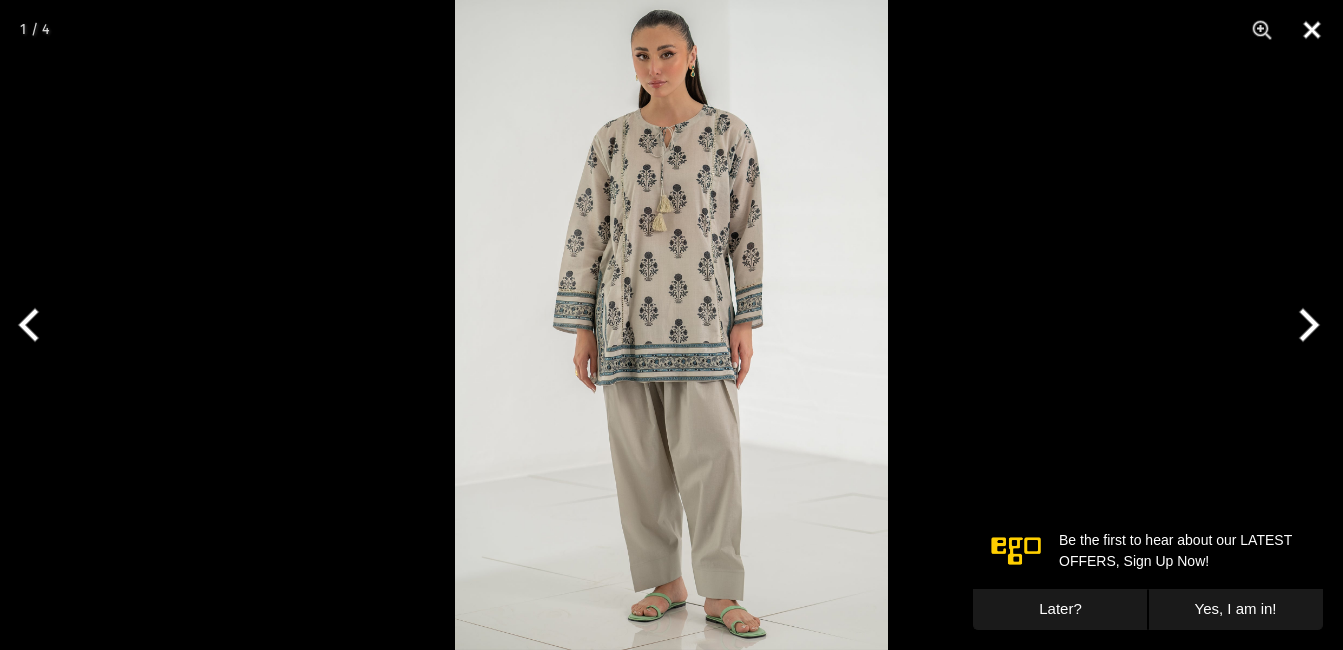 click at bounding box center (1312, 30) 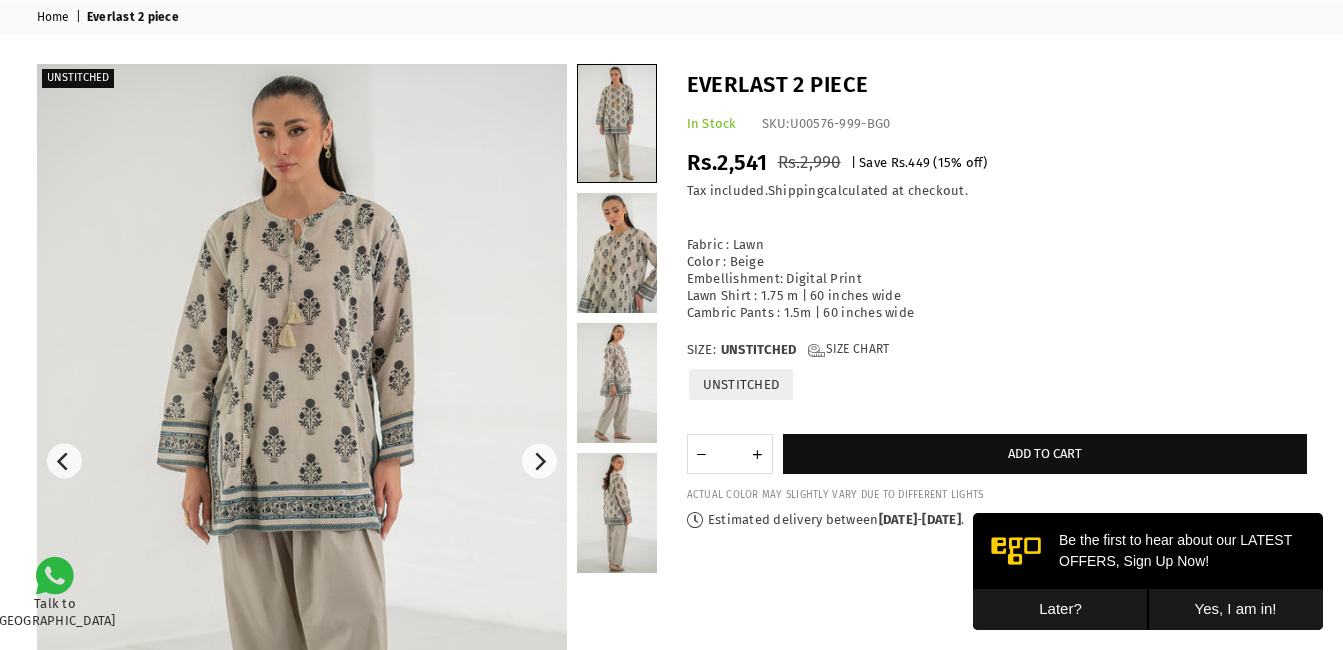 scroll, scrollTop: 0, scrollLeft: 0, axis: both 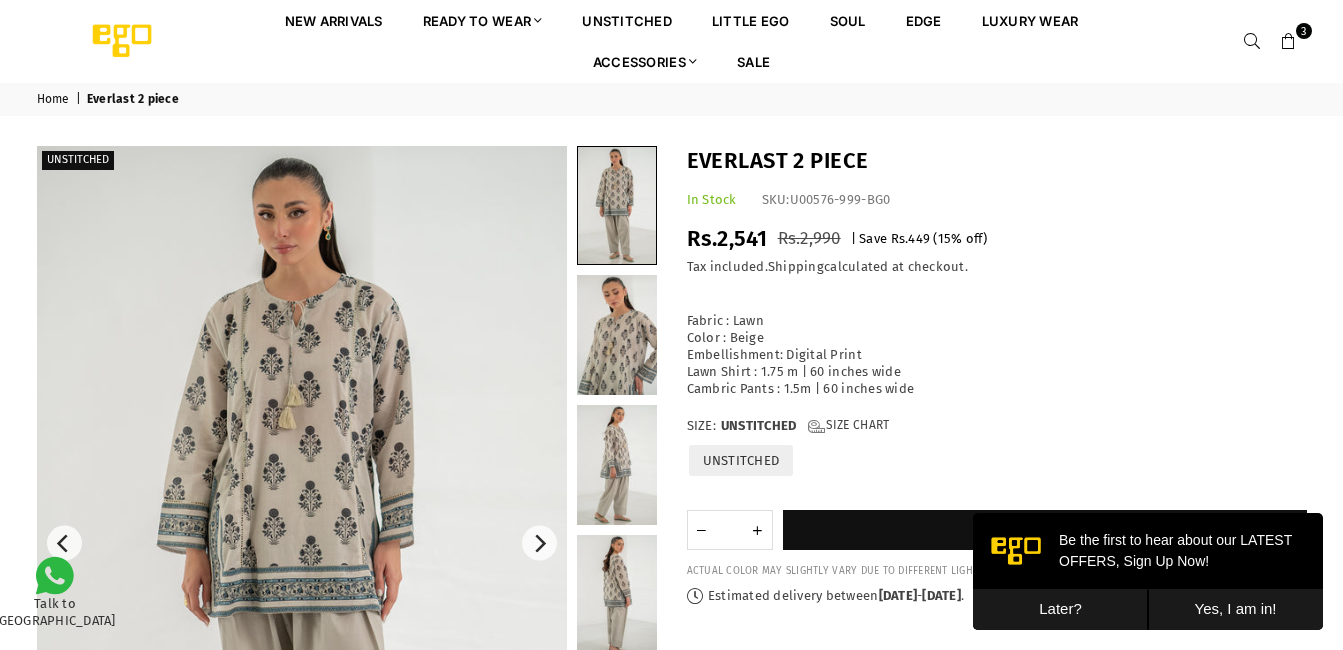 click at bounding box center (1289, 42) 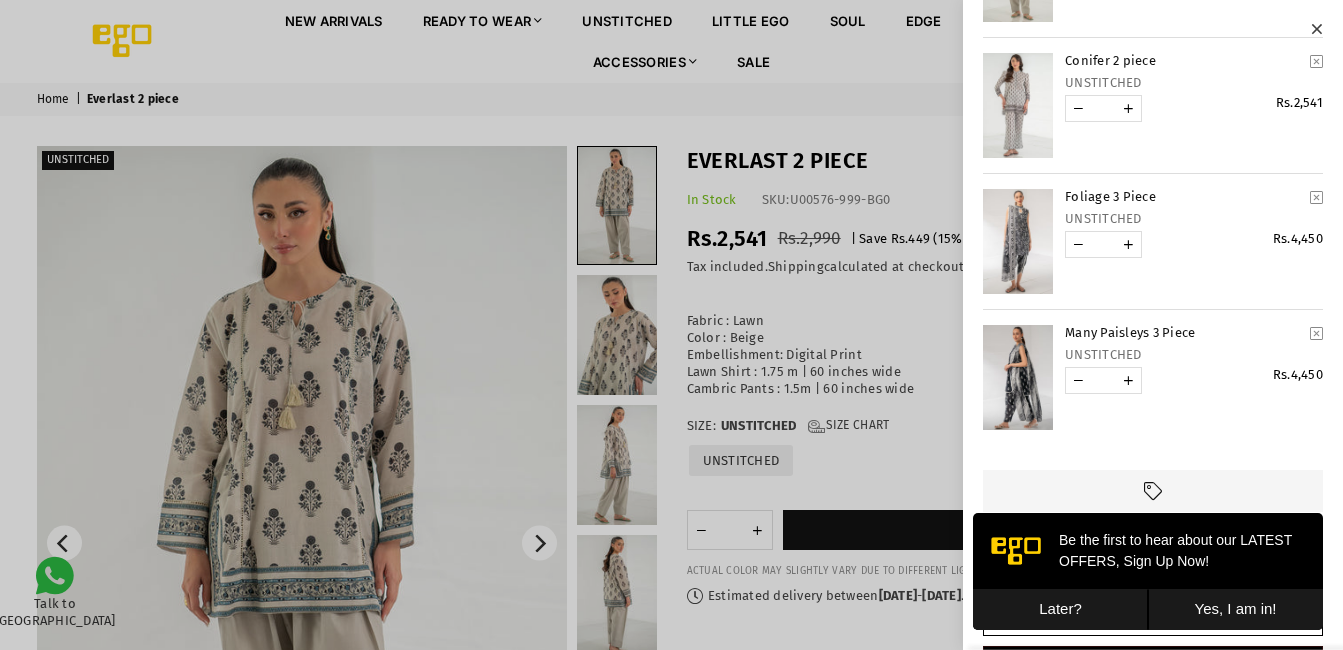 scroll, scrollTop: 117, scrollLeft: 0, axis: vertical 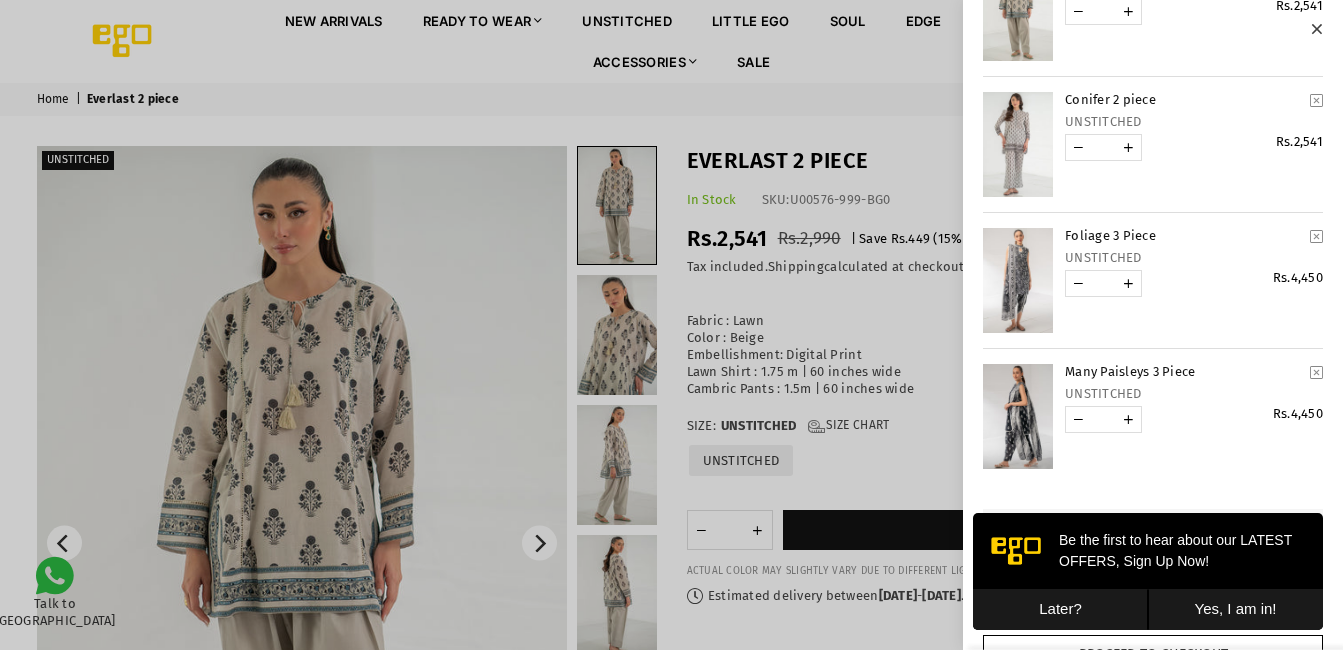 click at bounding box center (1018, 144) 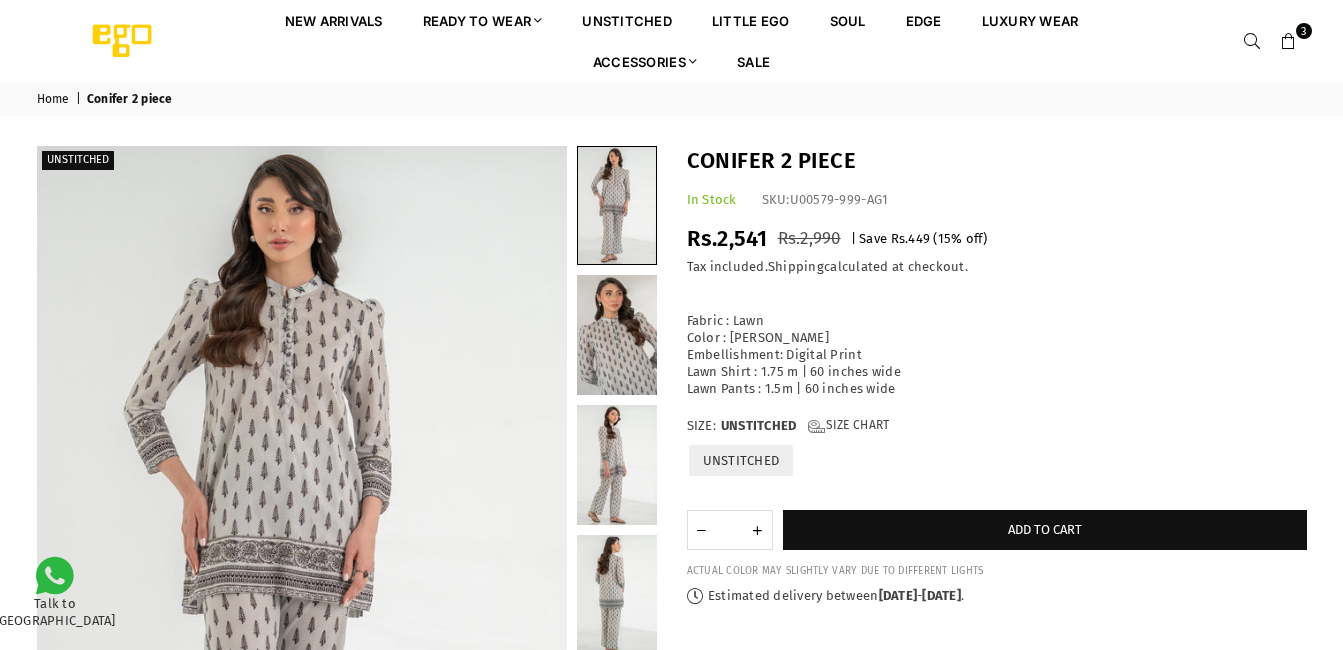 scroll, scrollTop: 0, scrollLeft: 0, axis: both 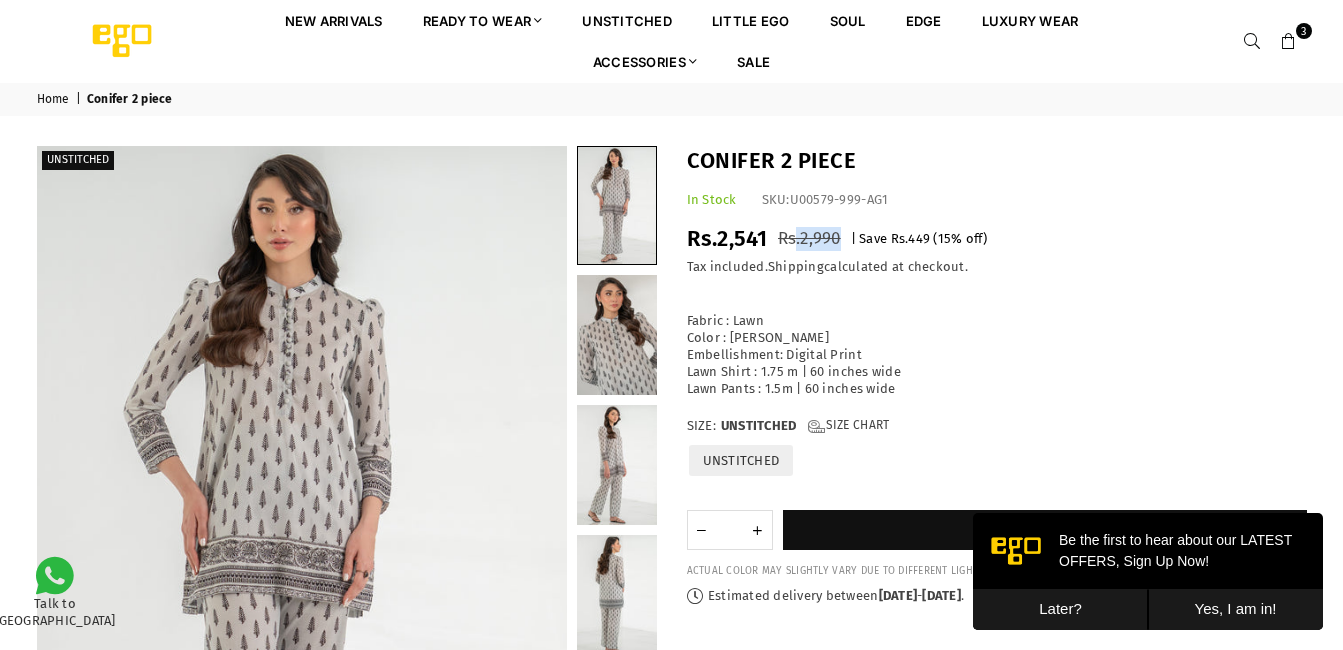drag, startPoint x: 792, startPoint y: 235, endPoint x: 841, endPoint y: 232, distance: 49.09175 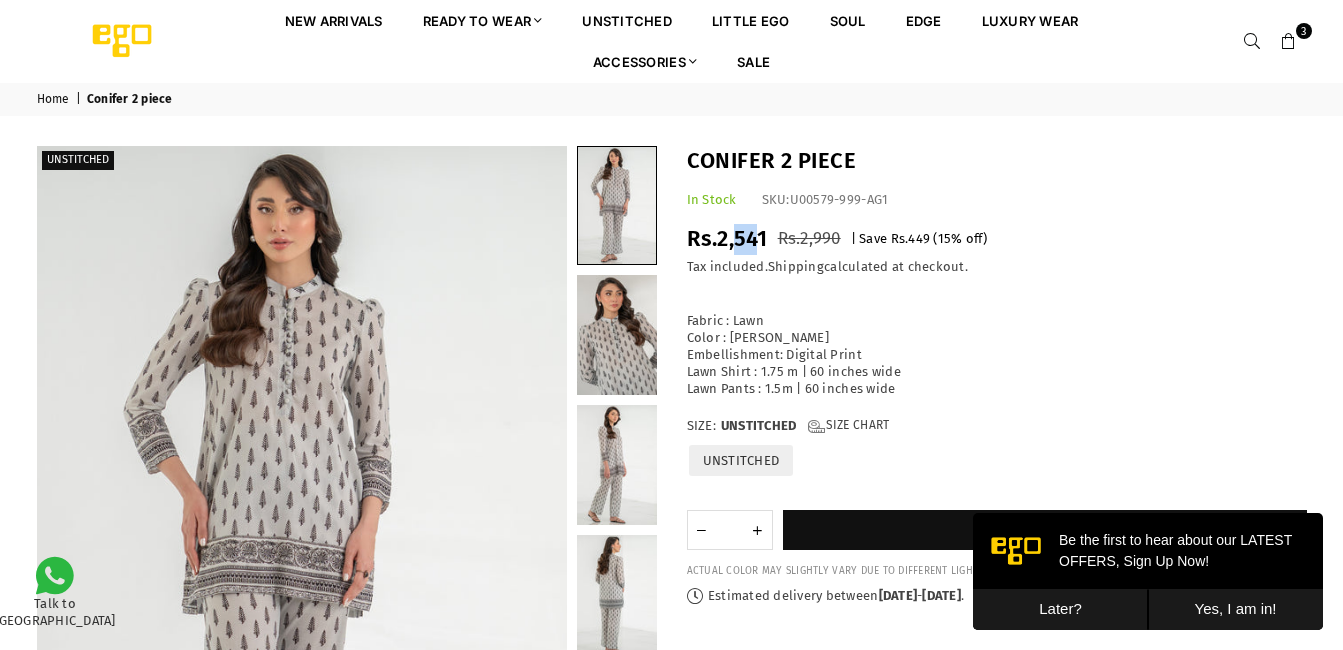 drag, startPoint x: 755, startPoint y: 242, endPoint x: 732, endPoint y: 239, distance: 23.194826 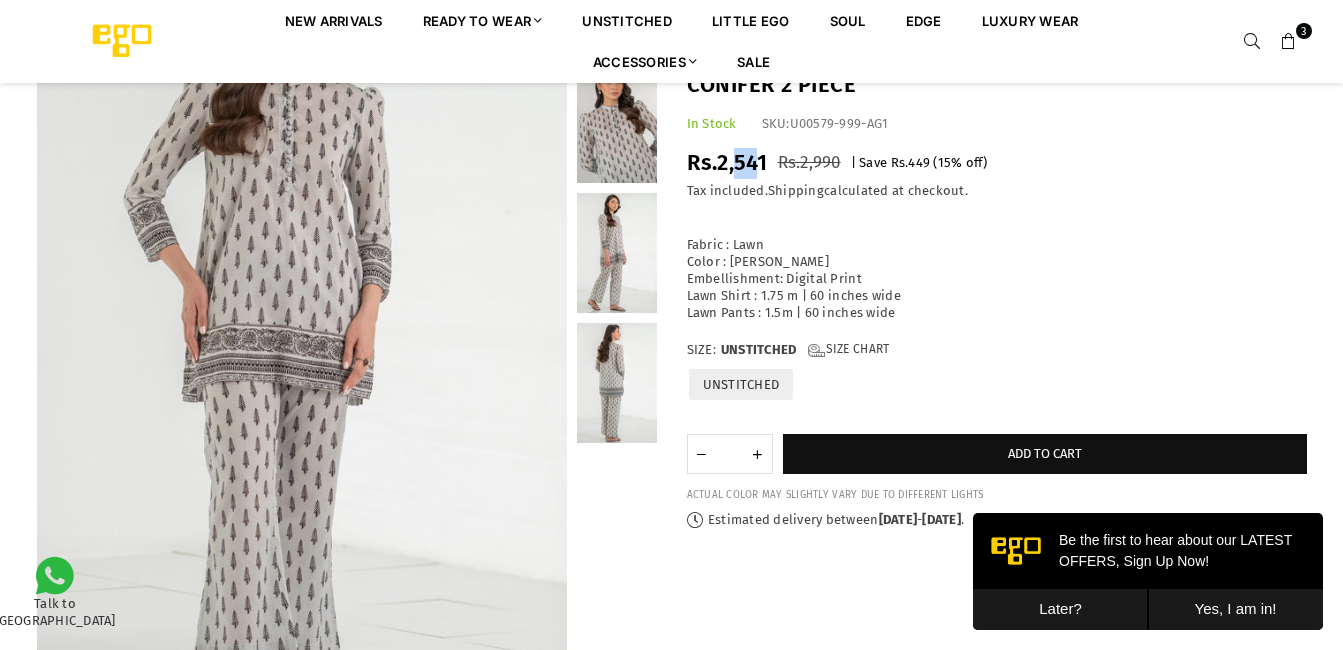 scroll, scrollTop: 0, scrollLeft: 0, axis: both 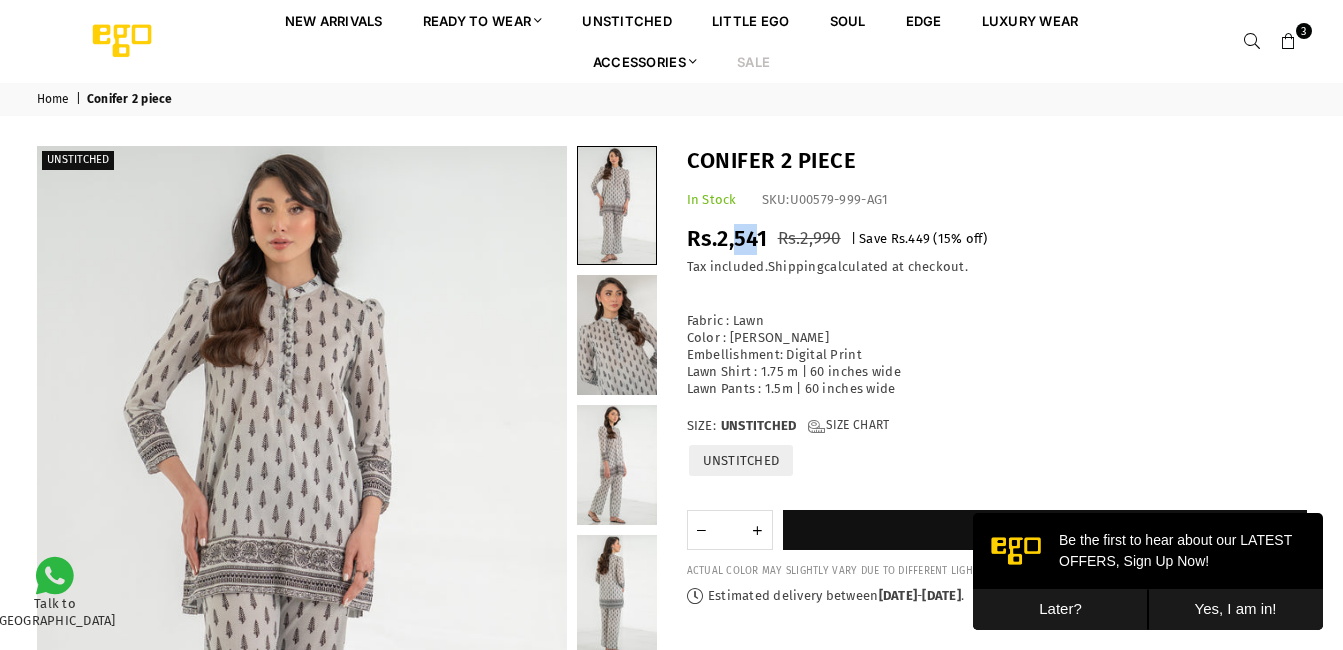 click on "Sale" at bounding box center (753, 61) 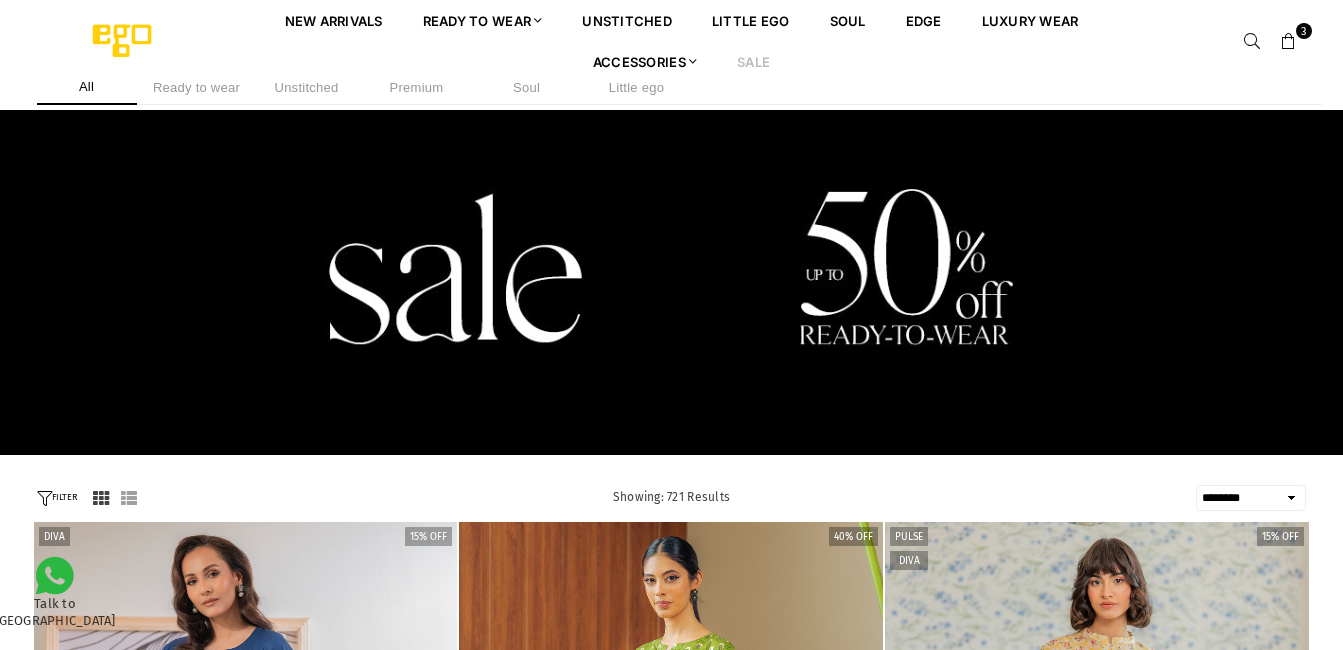 select on "******" 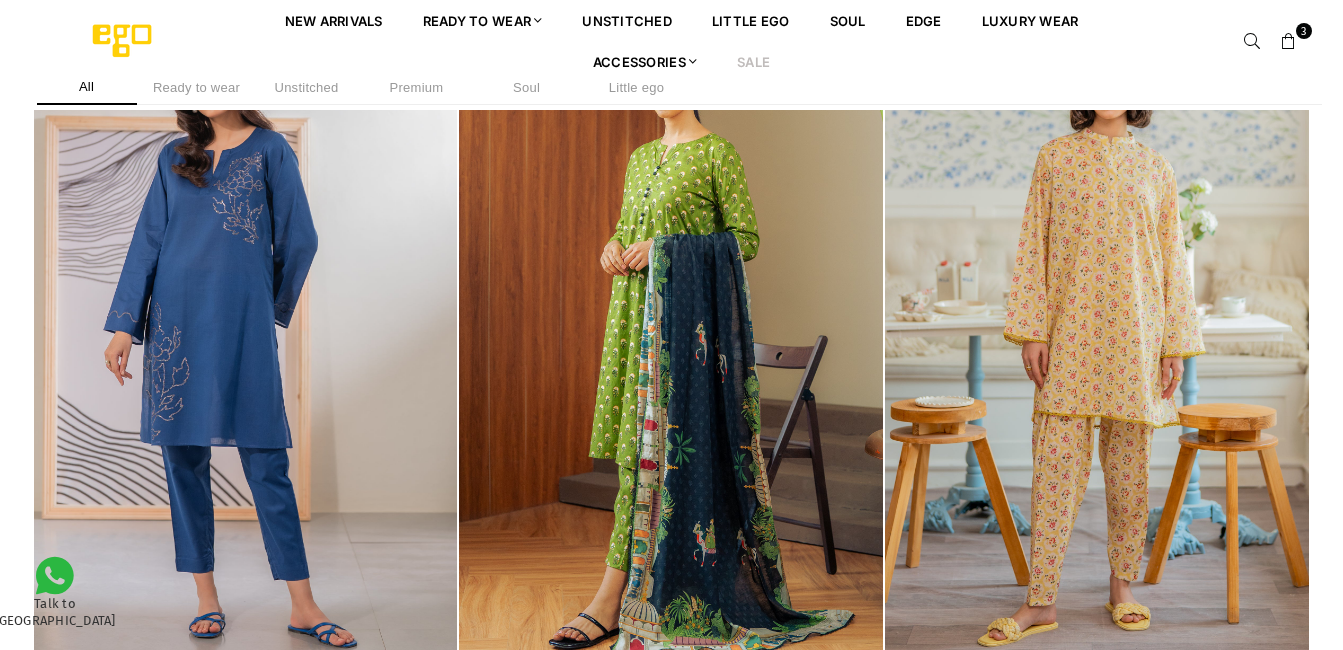 scroll, scrollTop: 0, scrollLeft: 0, axis: both 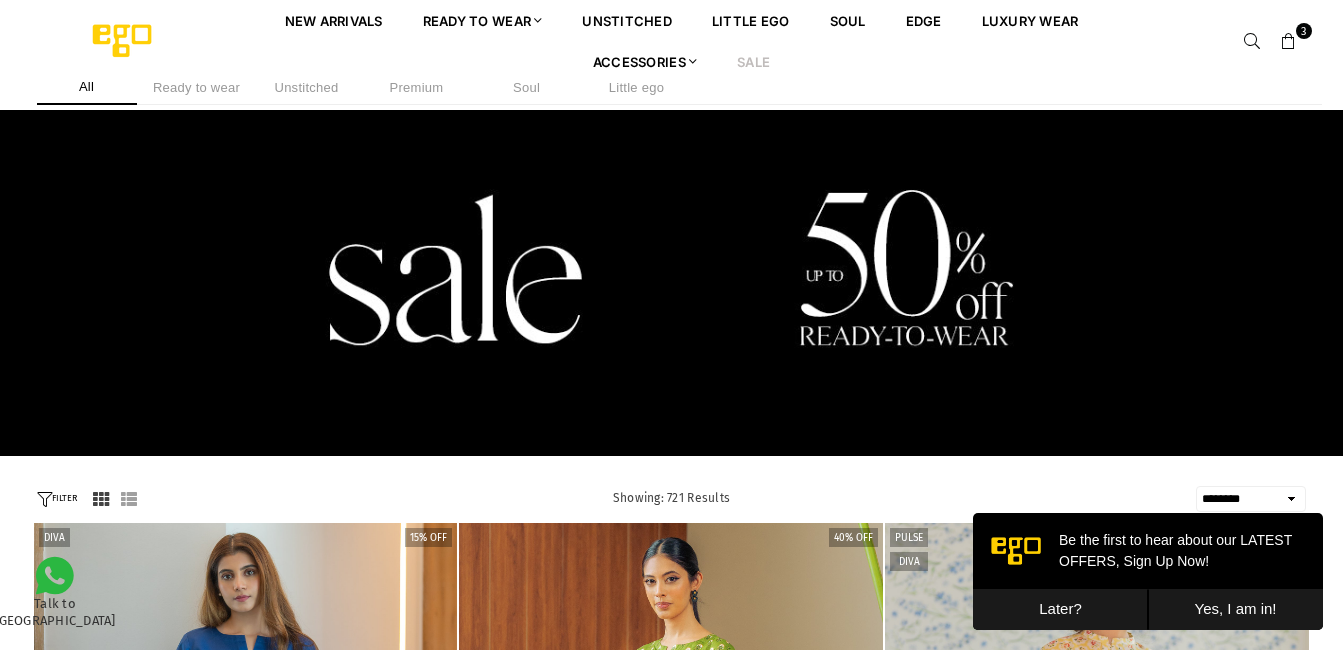 click at bounding box center (1289, 42) 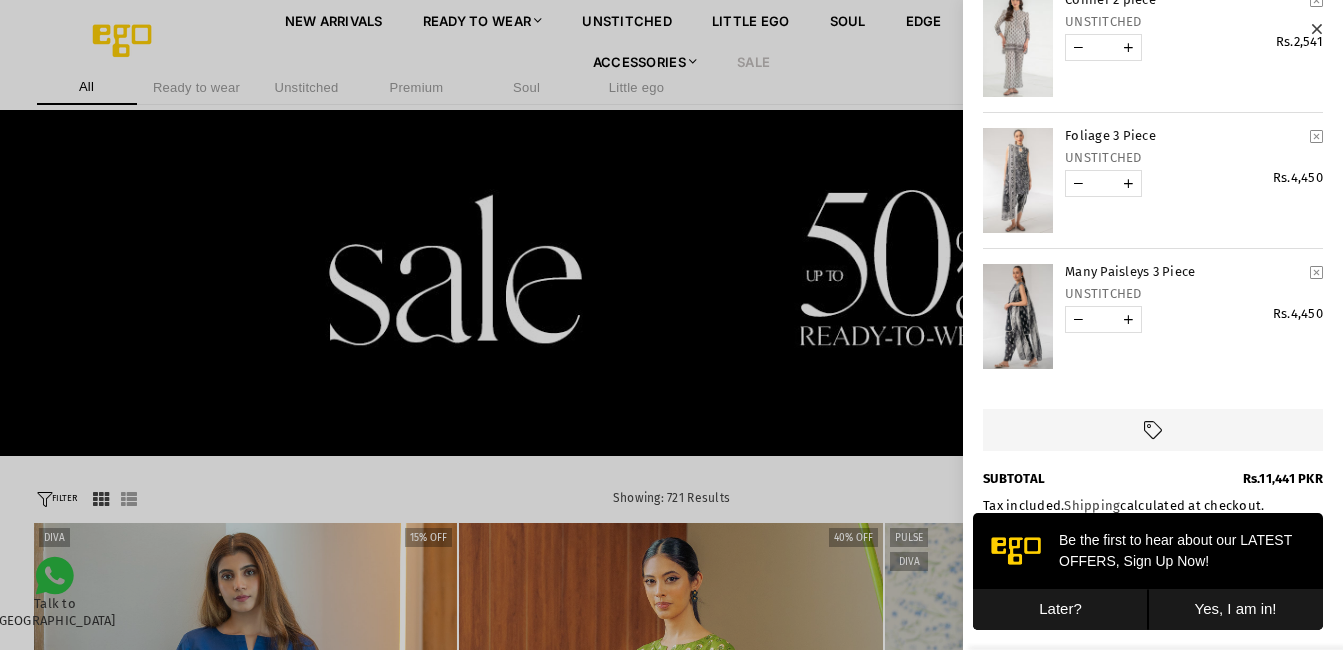 scroll, scrollTop: 0, scrollLeft: 0, axis: both 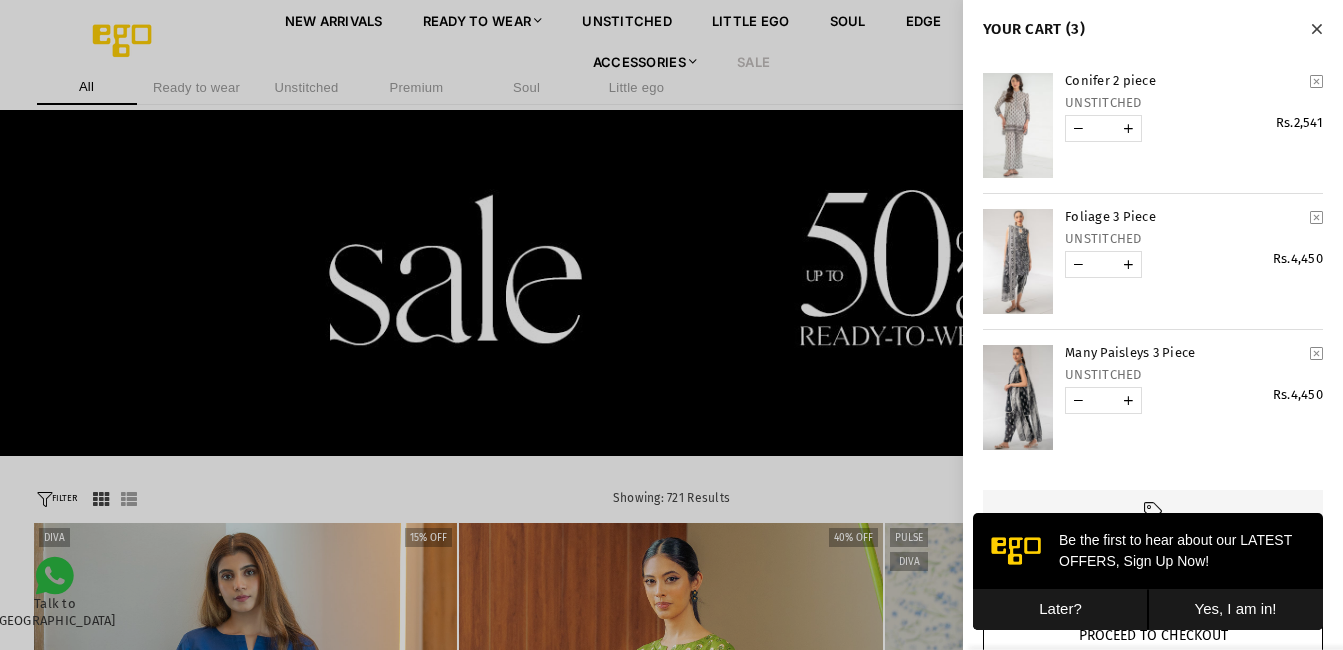 click at bounding box center [1316, 29] 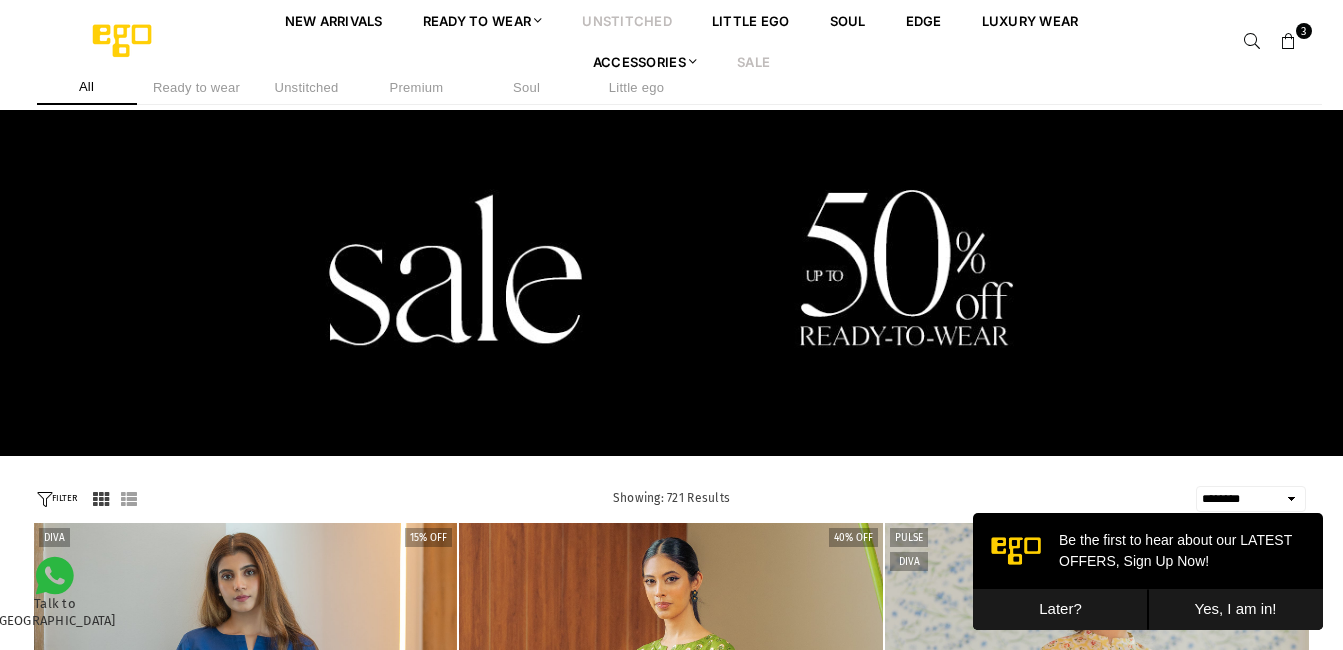 click on "unstitched" at bounding box center [627, 20] 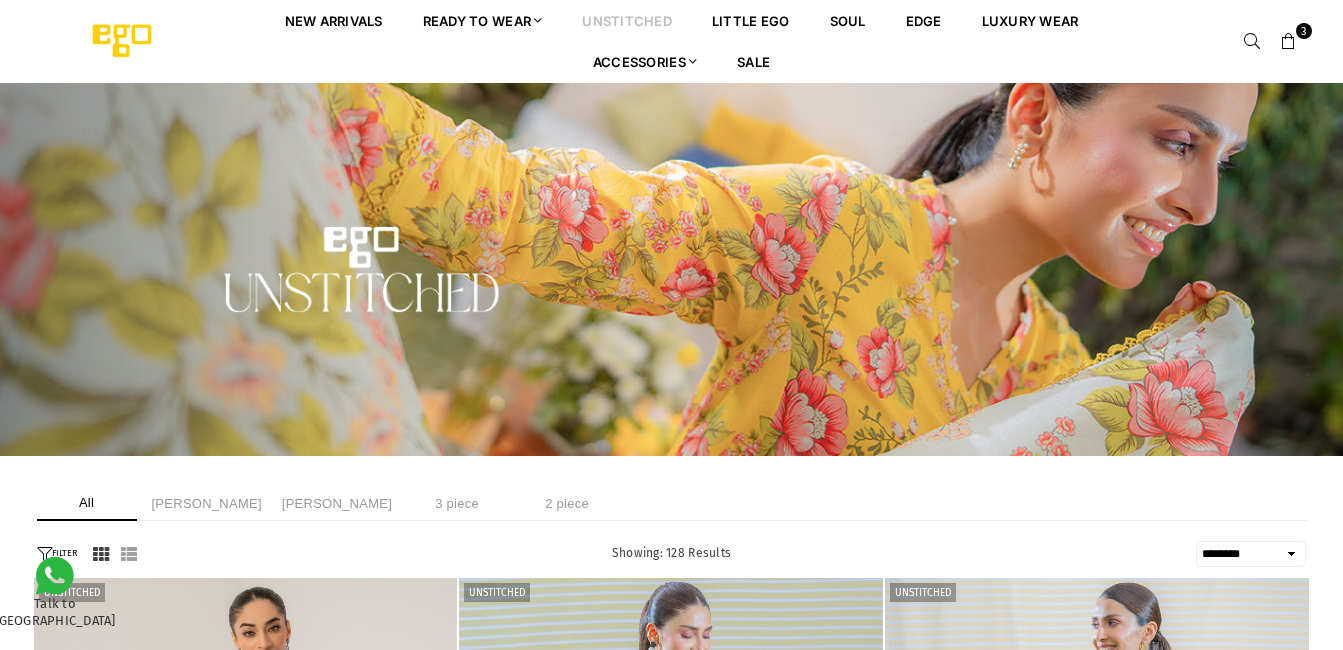 select on "******" 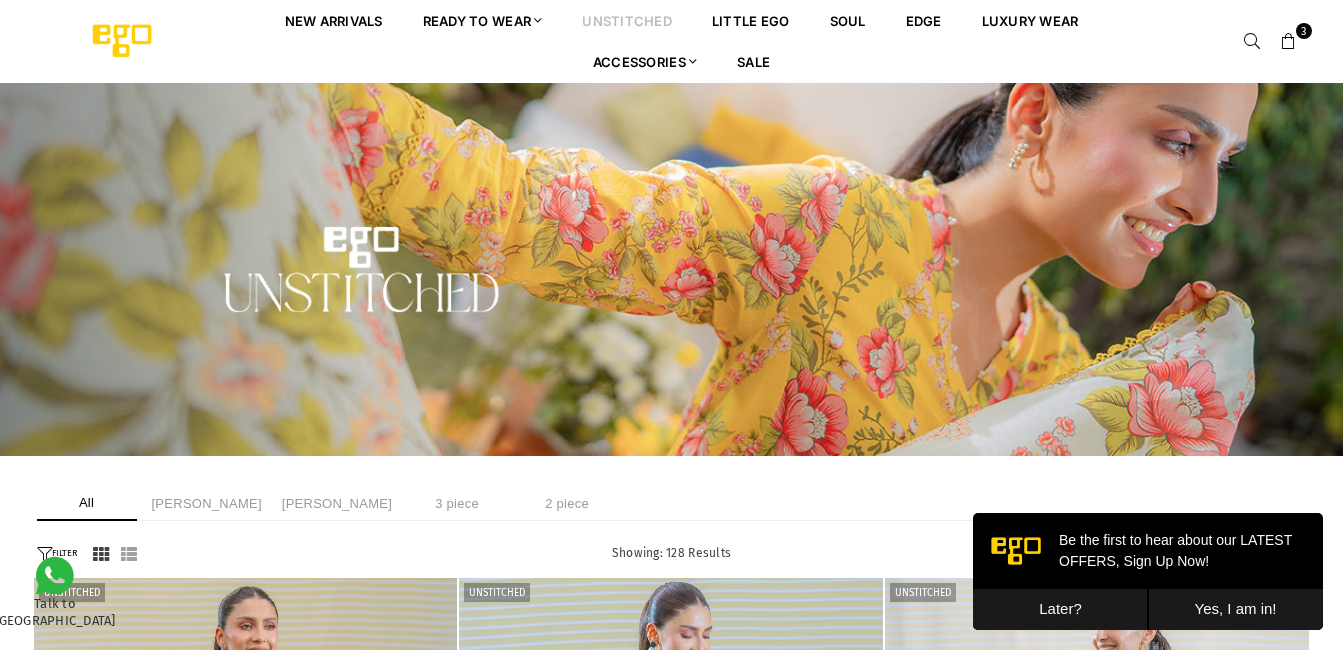 scroll, scrollTop: 0, scrollLeft: 0, axis: both 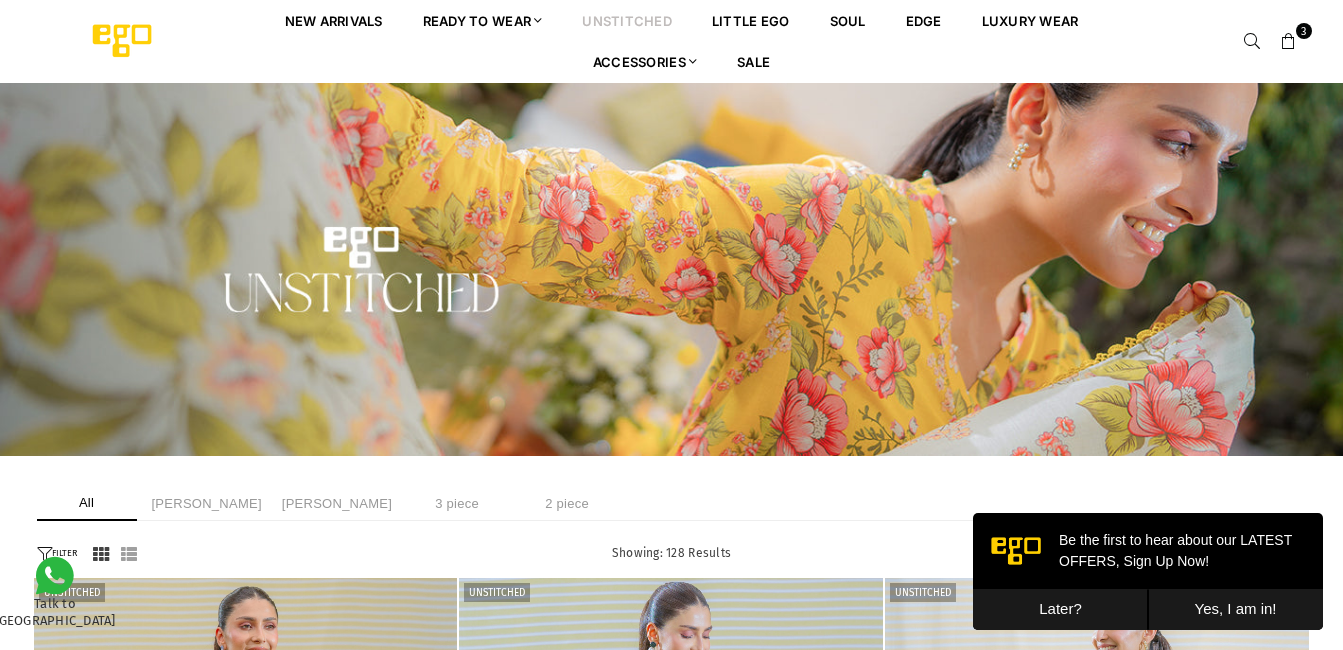 click on "FILTER" at bounding box center [57, 553] 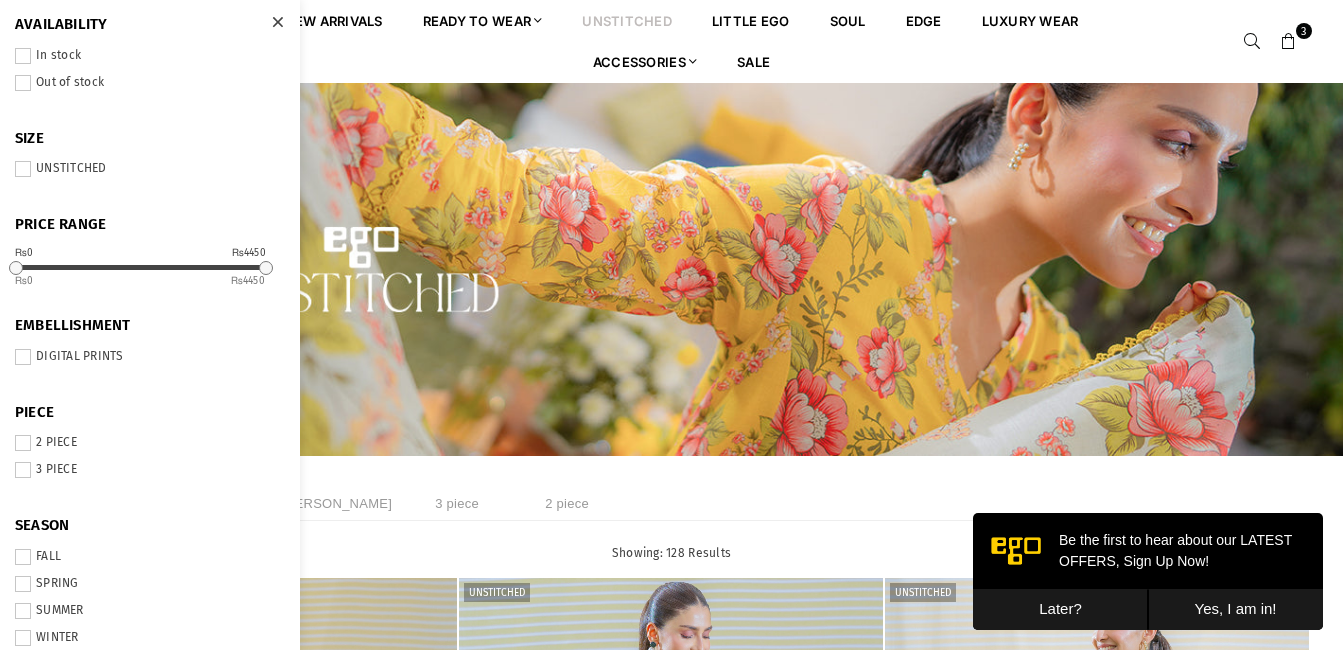 click at bounding box center (23, 443) 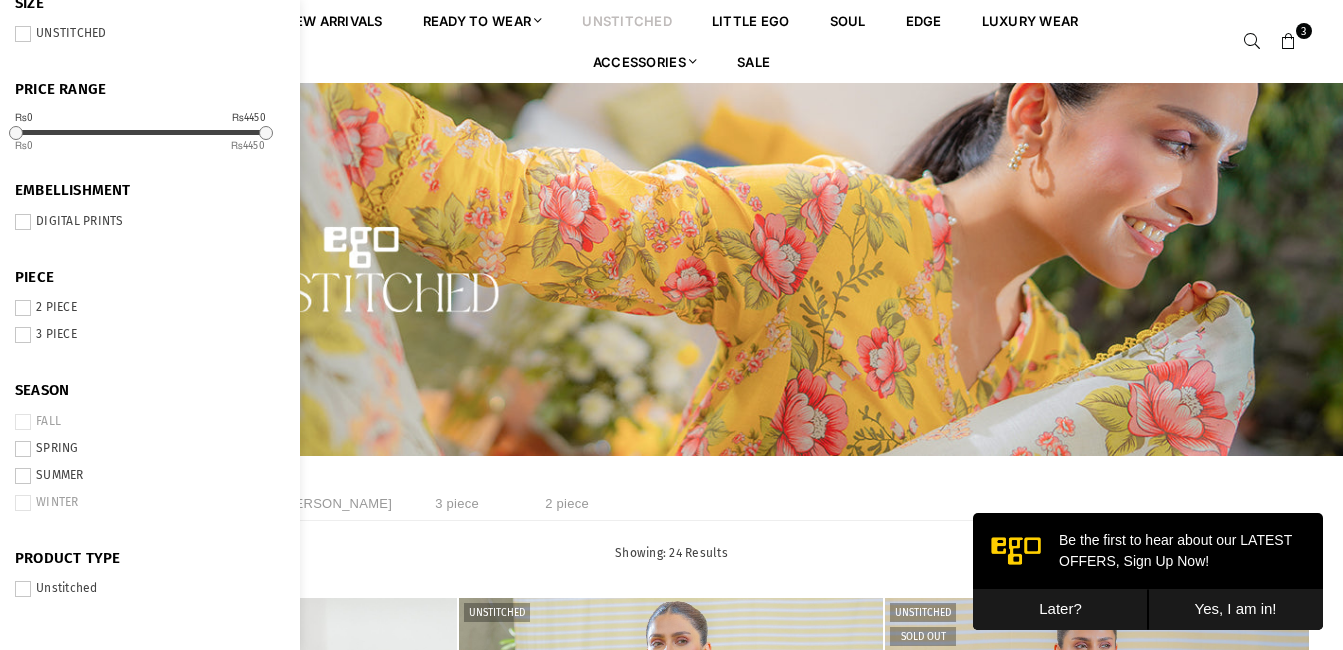 scroll, scrollTop: 0, scrollLeft: 0, axis: both 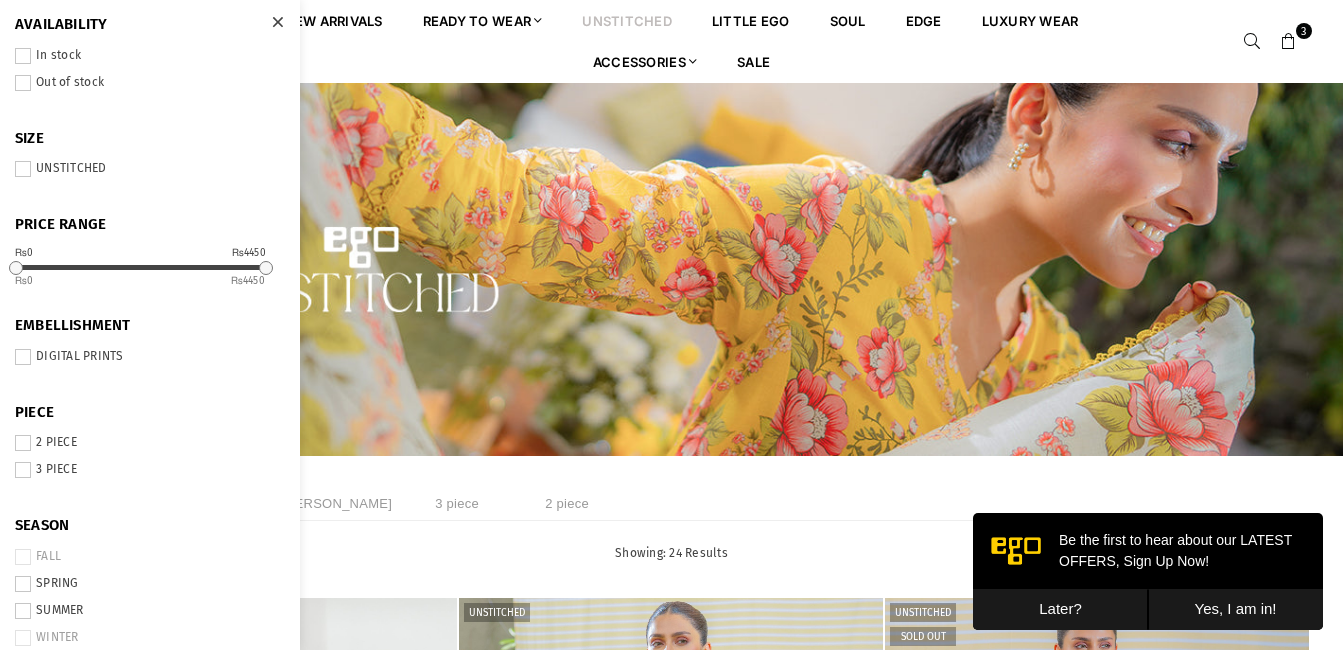 click at bounding box center (277, 22) 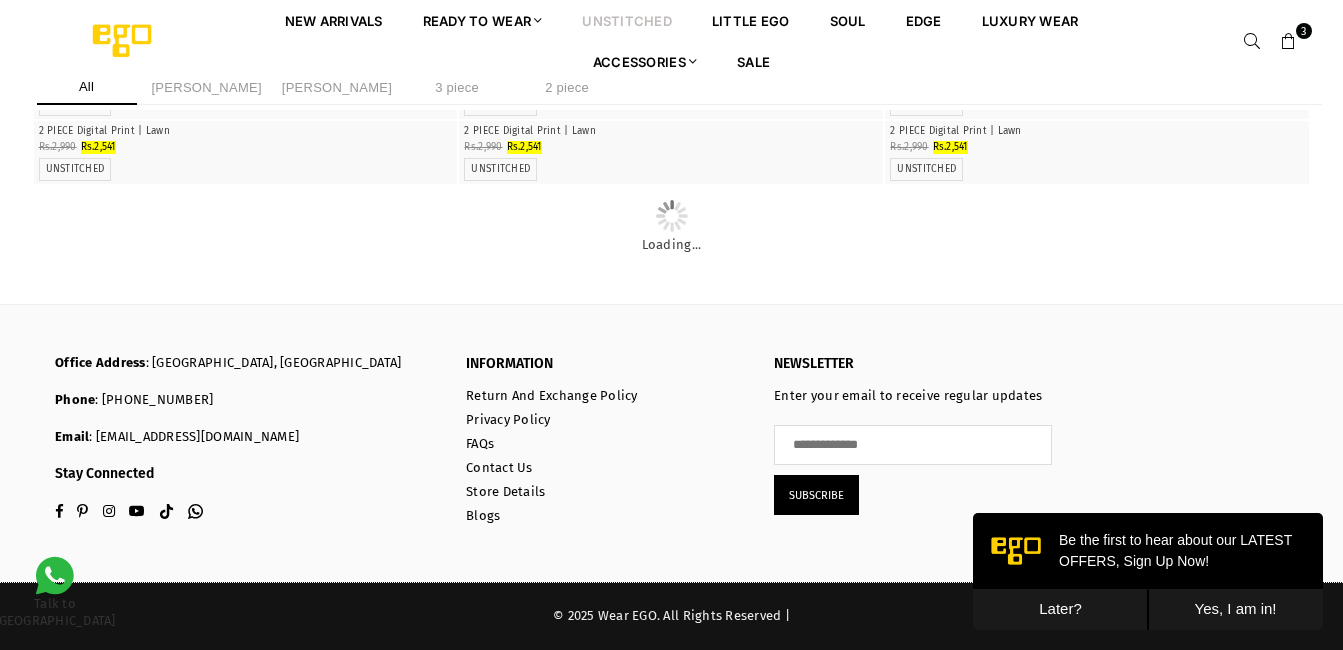 scroll, scrollTop: 2582, scrollLeft: 0, axis: vertical 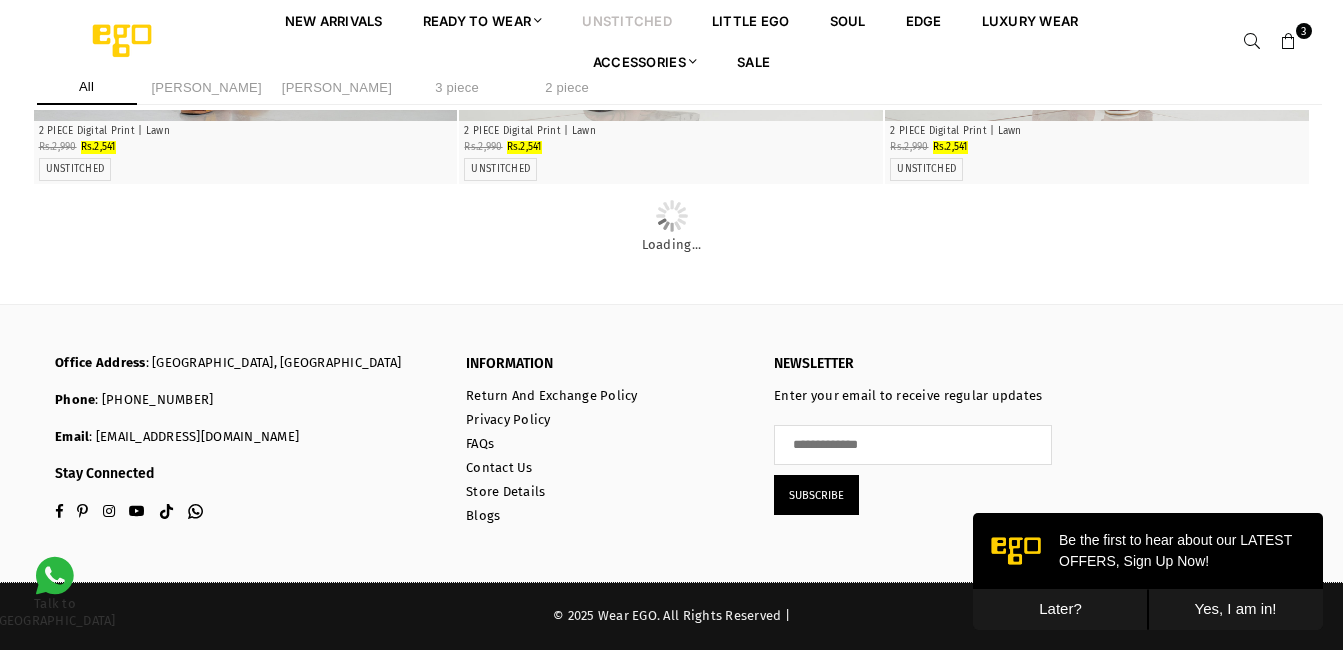 click at bounding box center [671, -197] 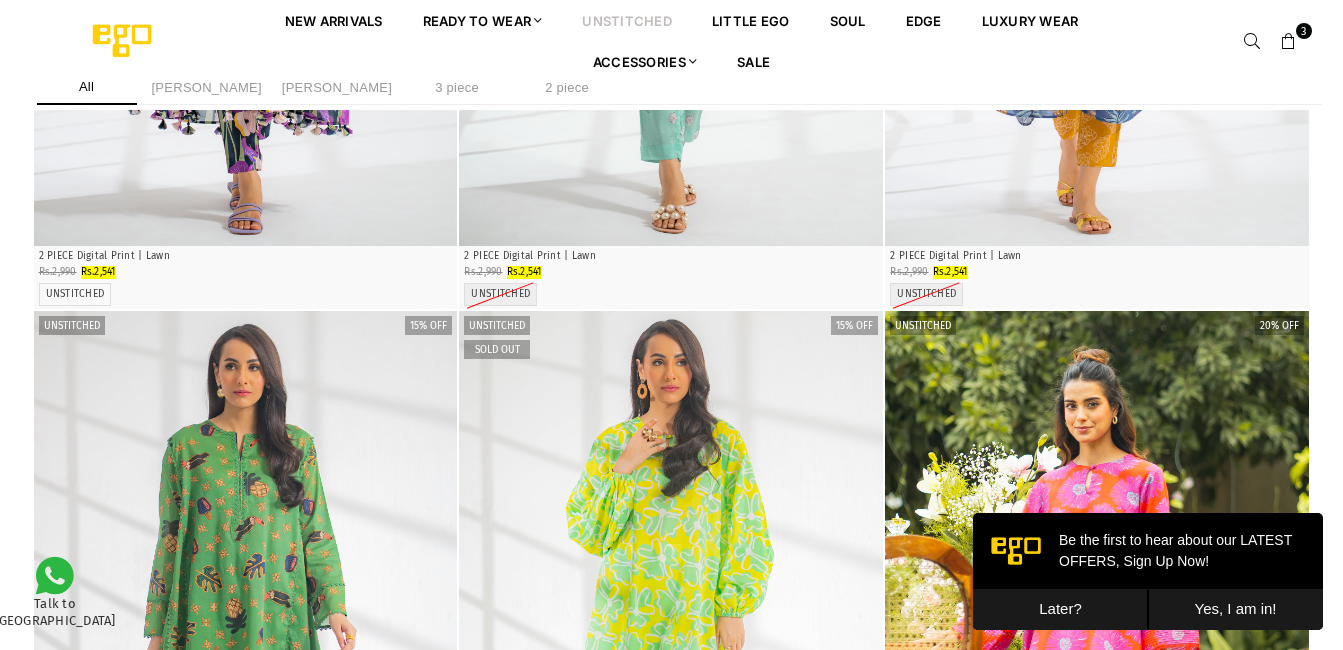 scroll, scrollTop: 3282, scrollLeft: 0, axis: vertical 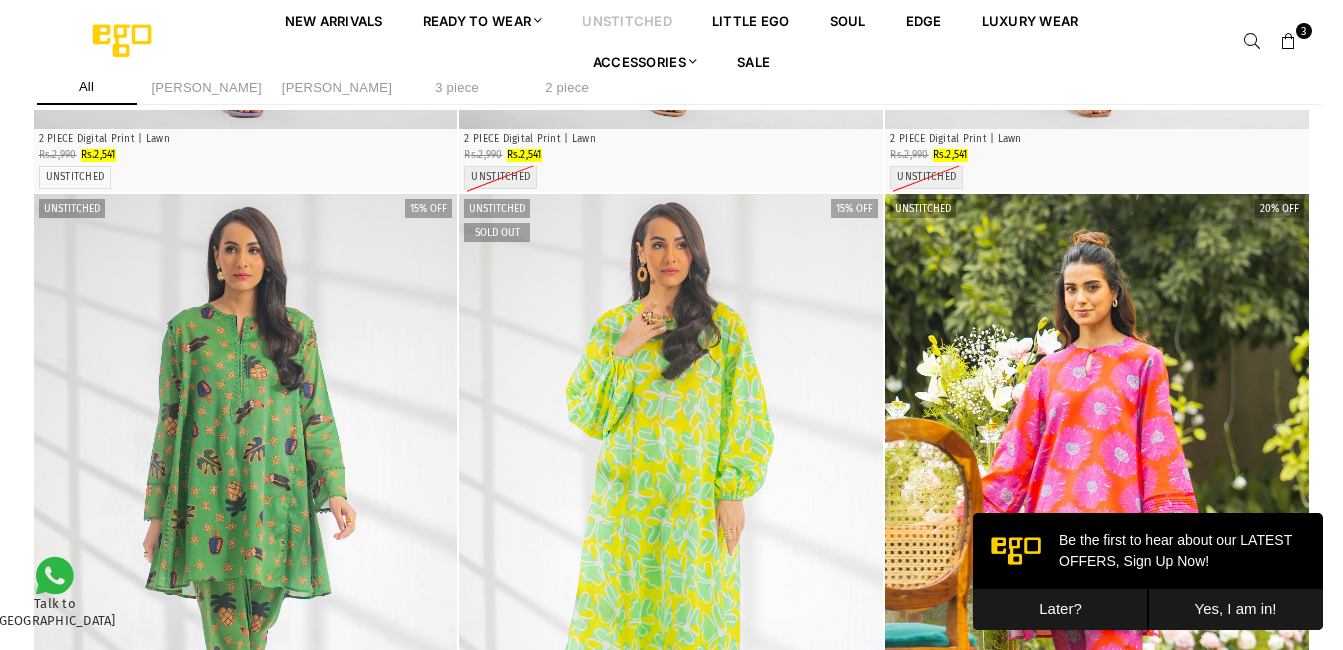 click at bounding box center [246, -572] 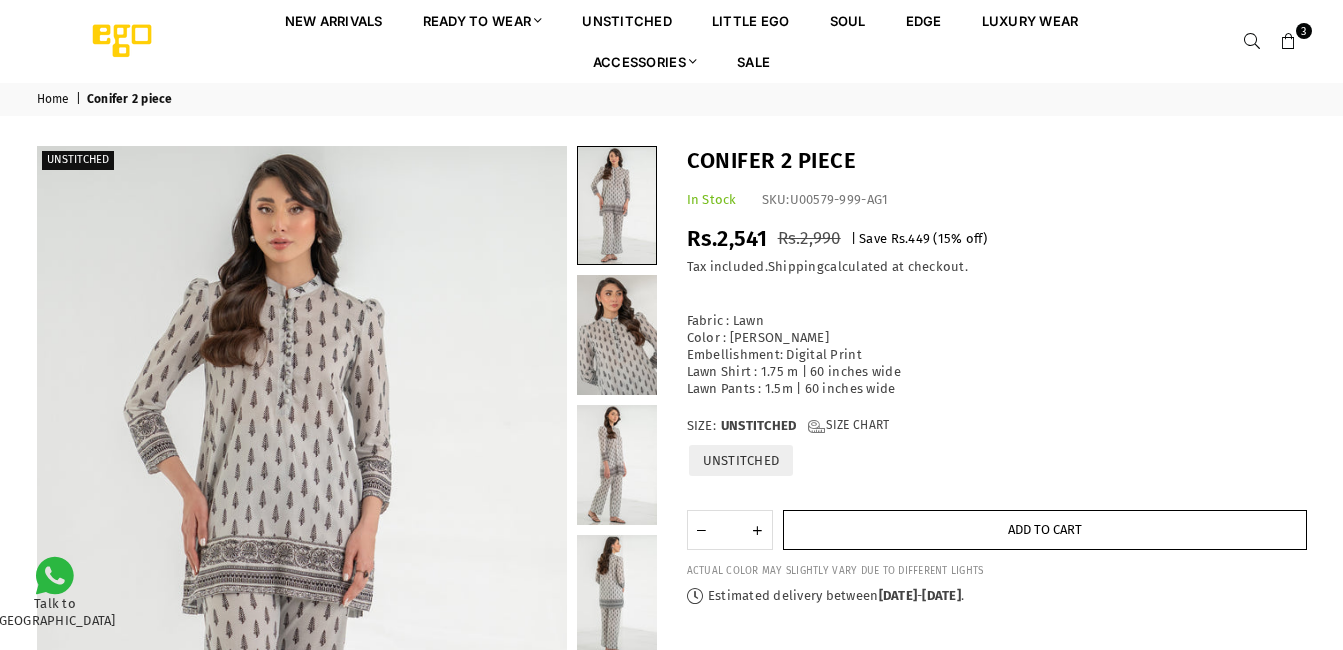 scroll, scrollTop: 0, scrollLeft: 0, axis: both 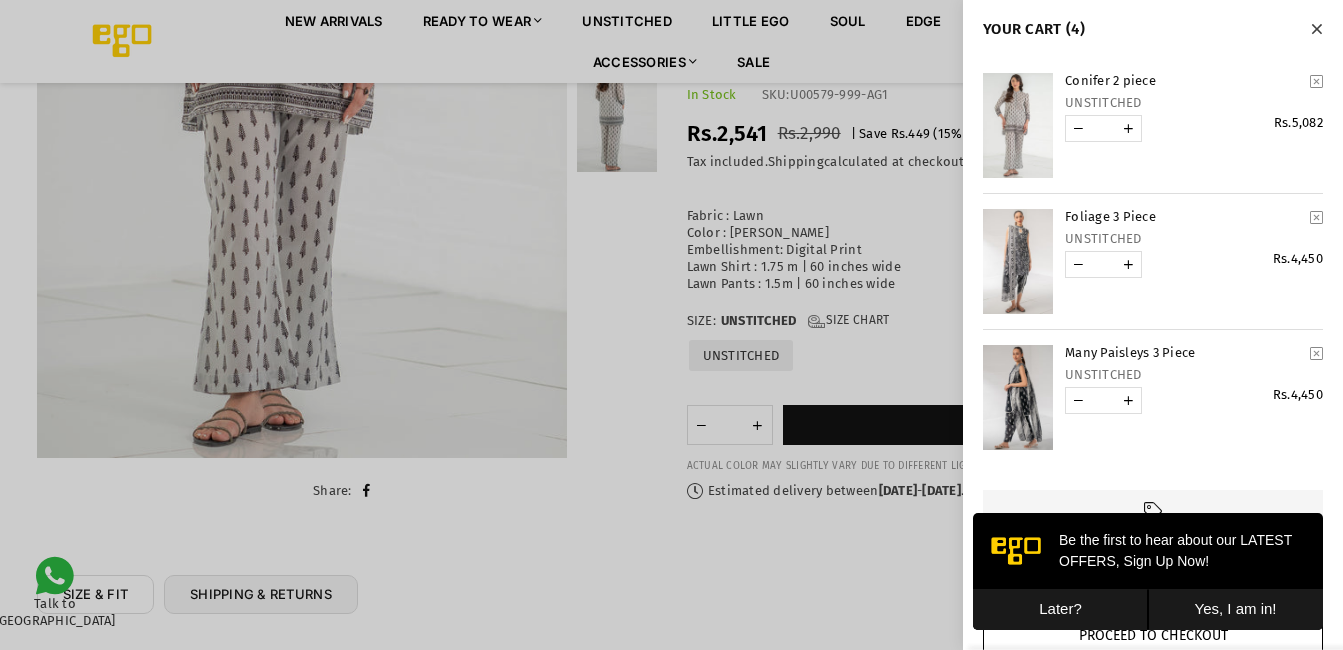 click on "Later?" at bounding box center (1060, 609) 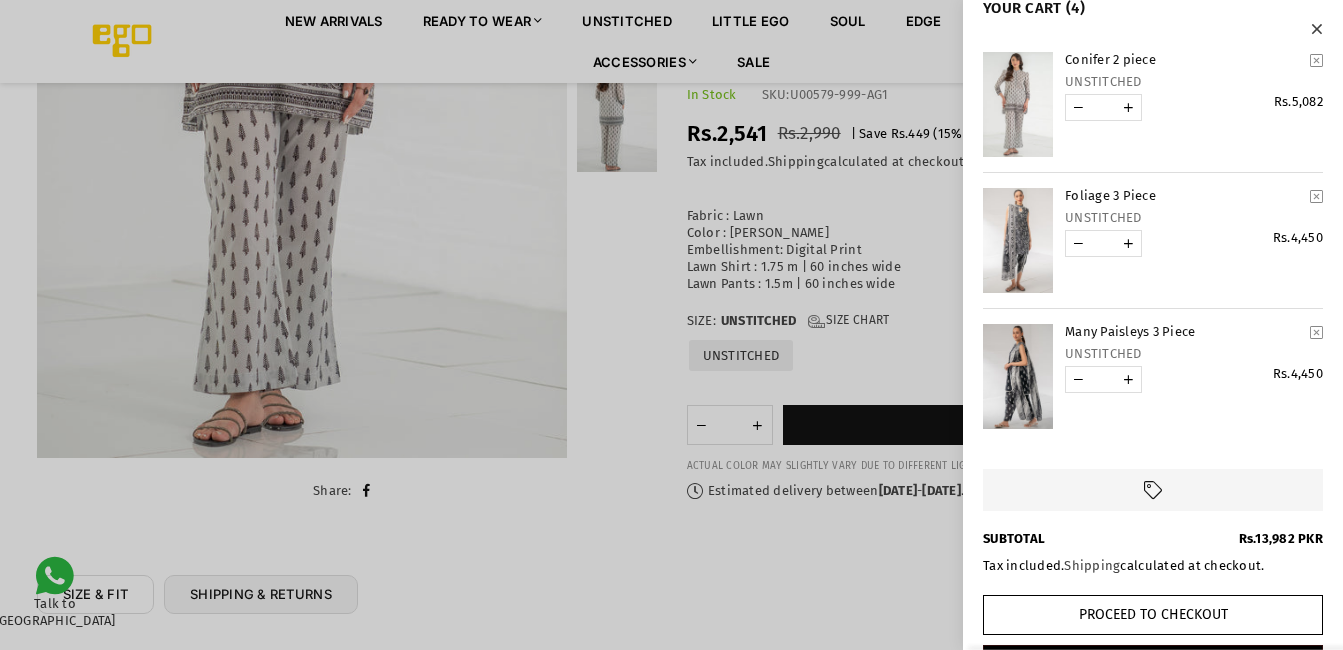 scroll, scrollTop: 0, scrollLeft: 0, axis: both 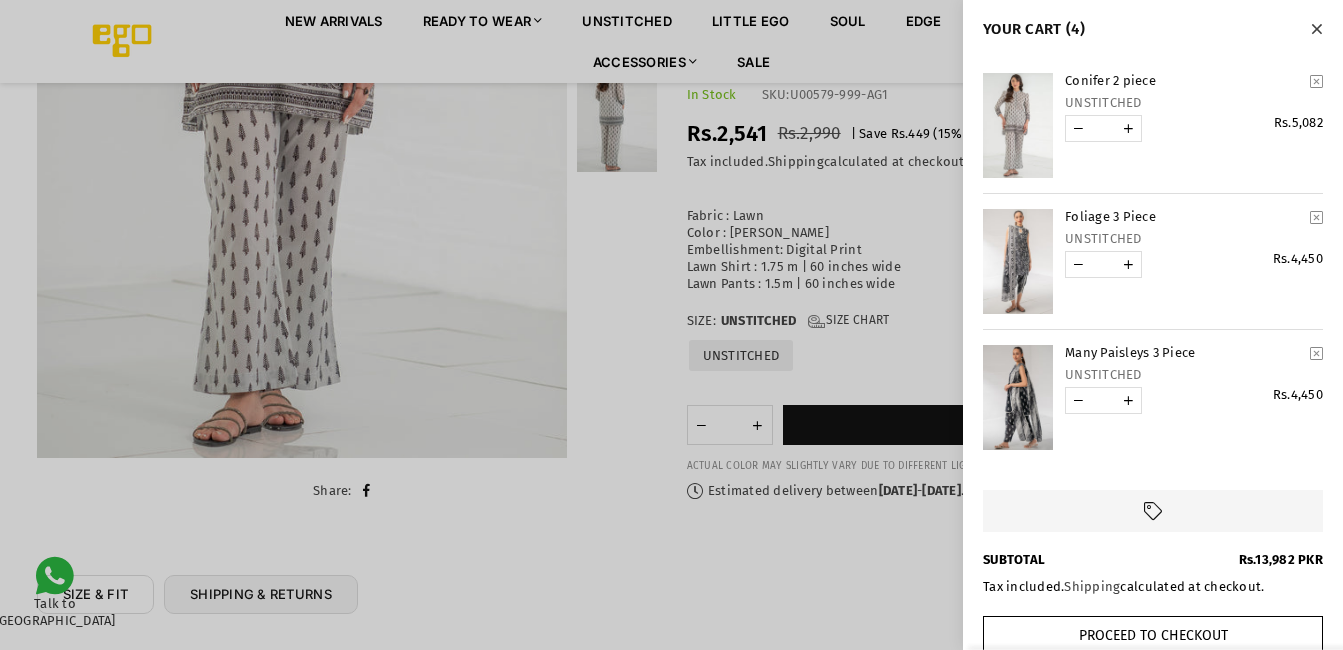 click at bounding box center (1078, 128) 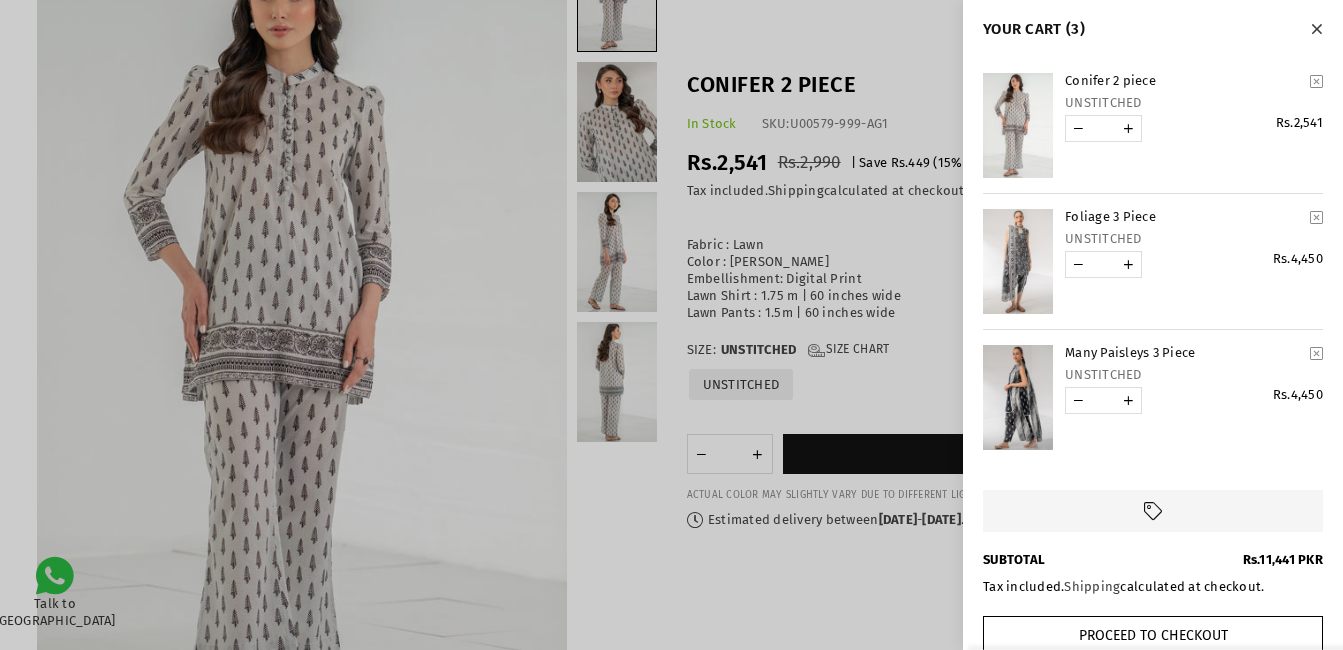 scroll, scrollTop: 0, scrollLeft: 0, axis: both 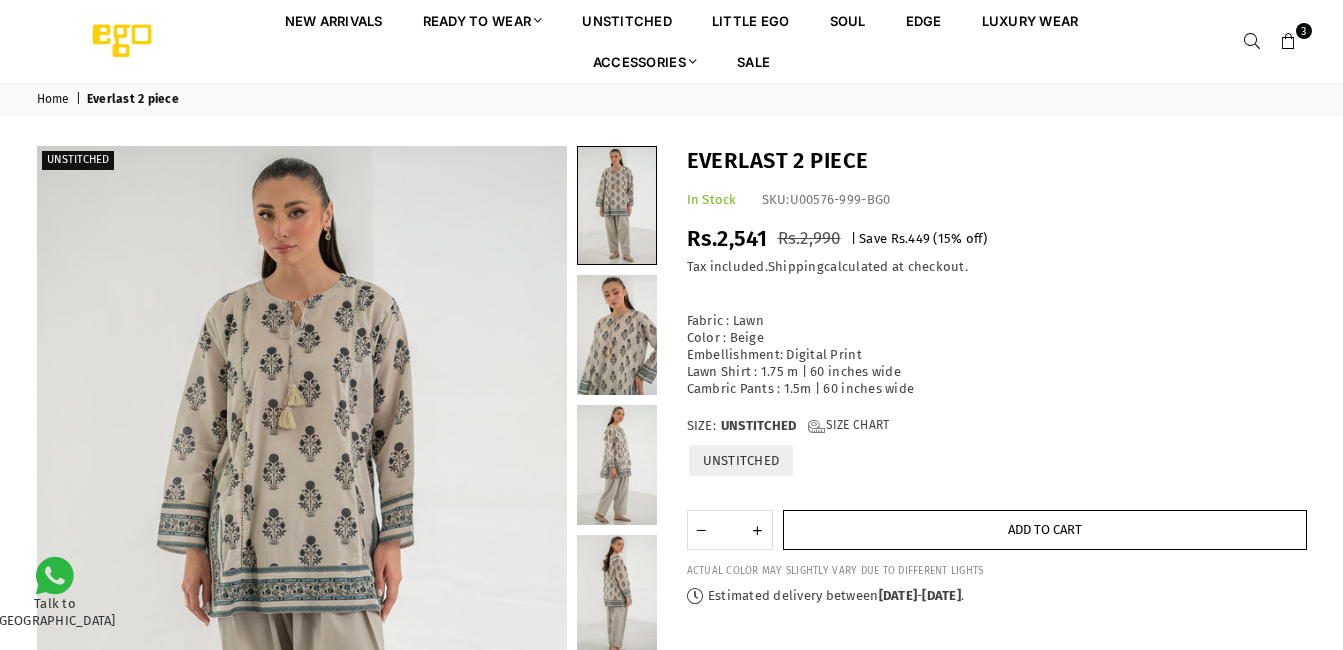 click on "Add to cart" at bounding box center (1045, 530) 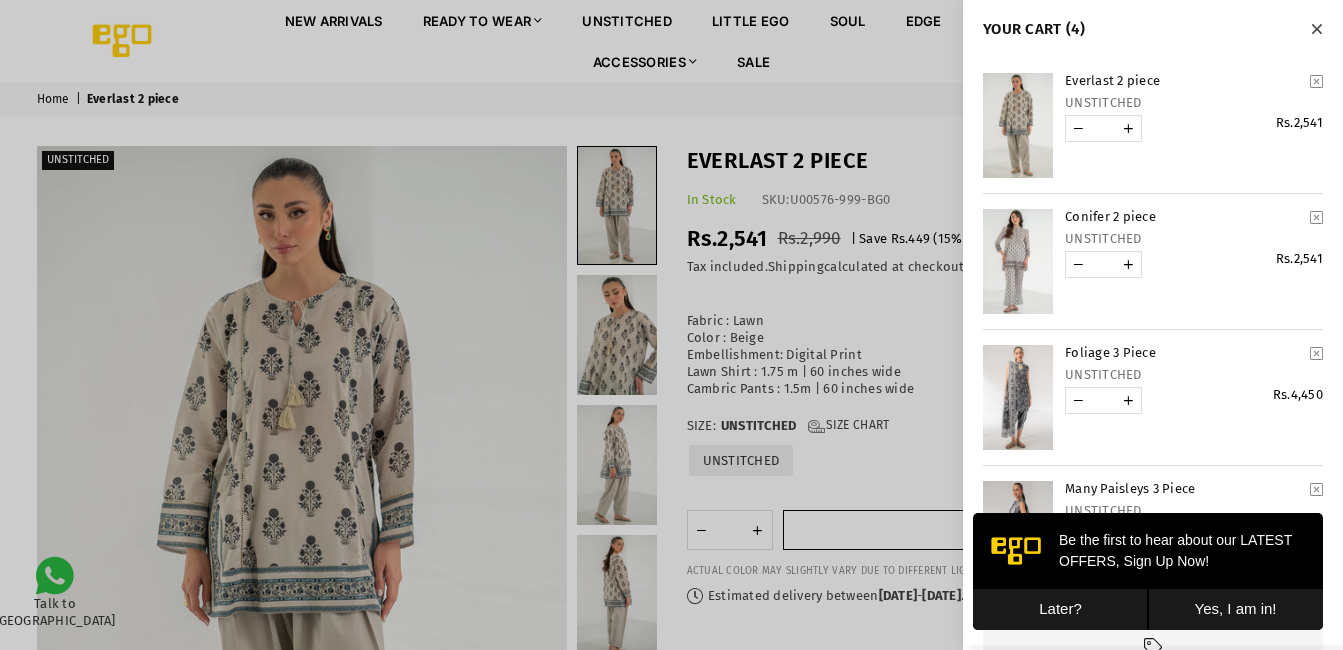 scroll, scrollTop: 0, scrollLeft: 0, axis: both 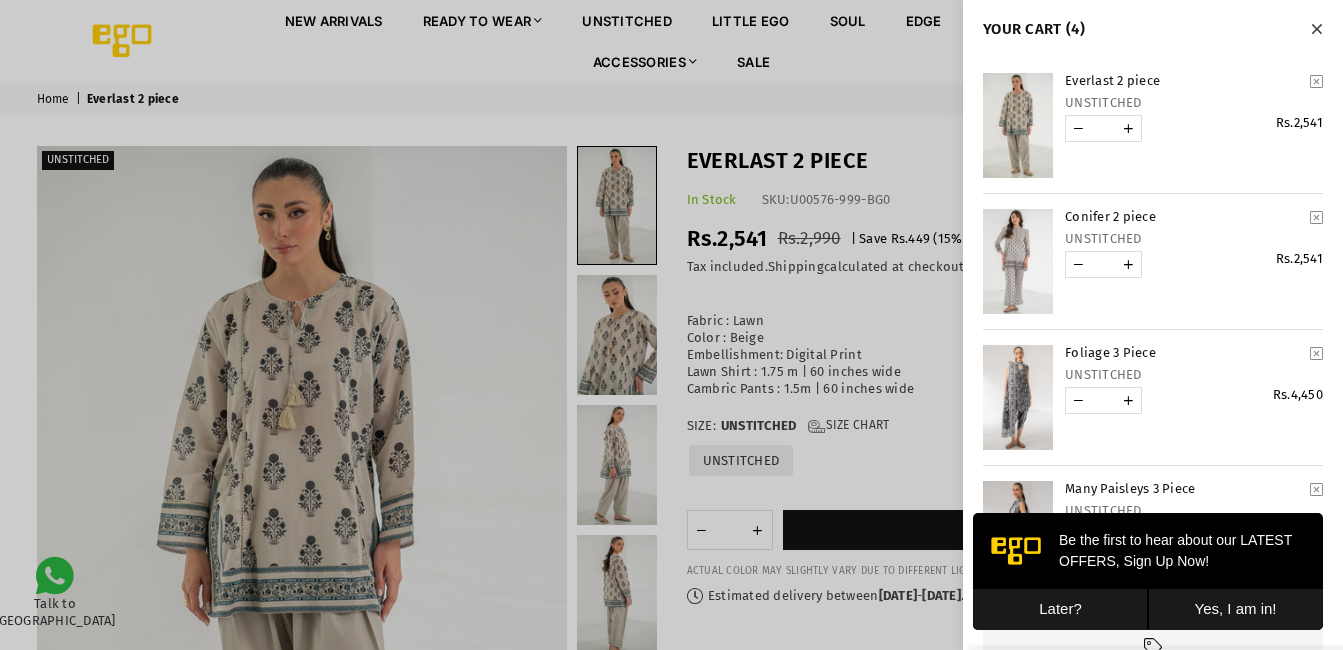 click at bounding box center (1128, 128) 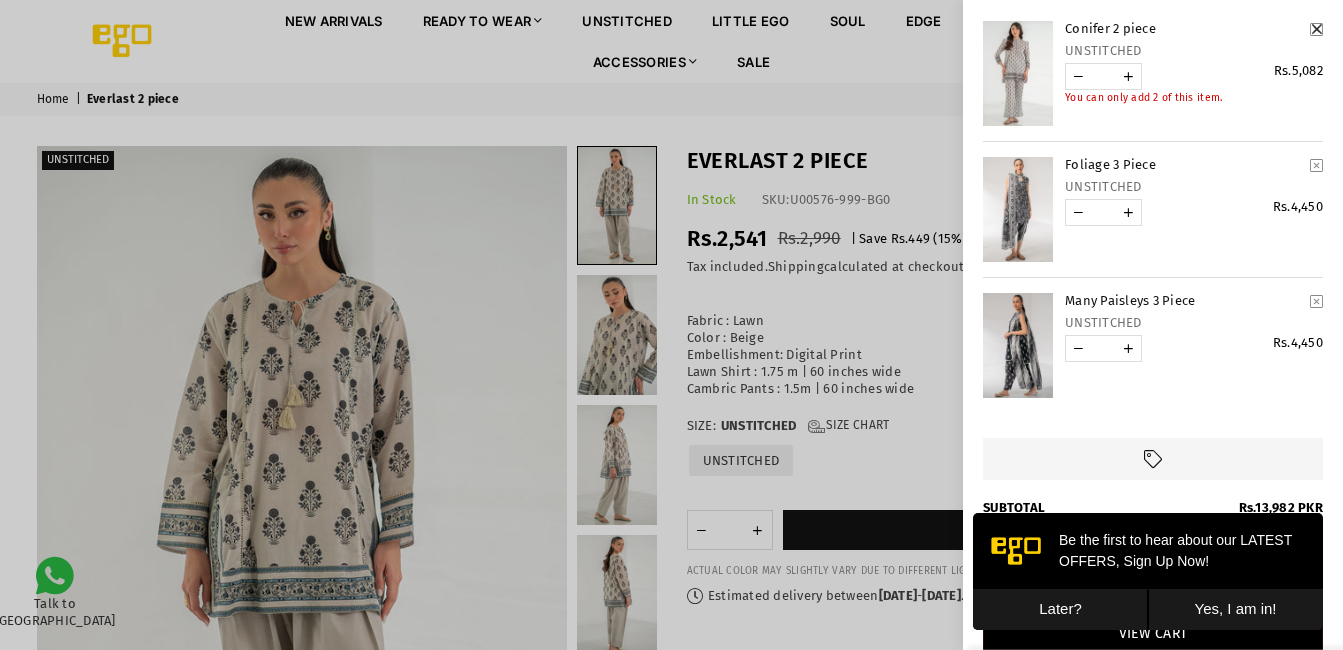 scroll, scrollTop: 0, scrollLeft: 0, axis: both 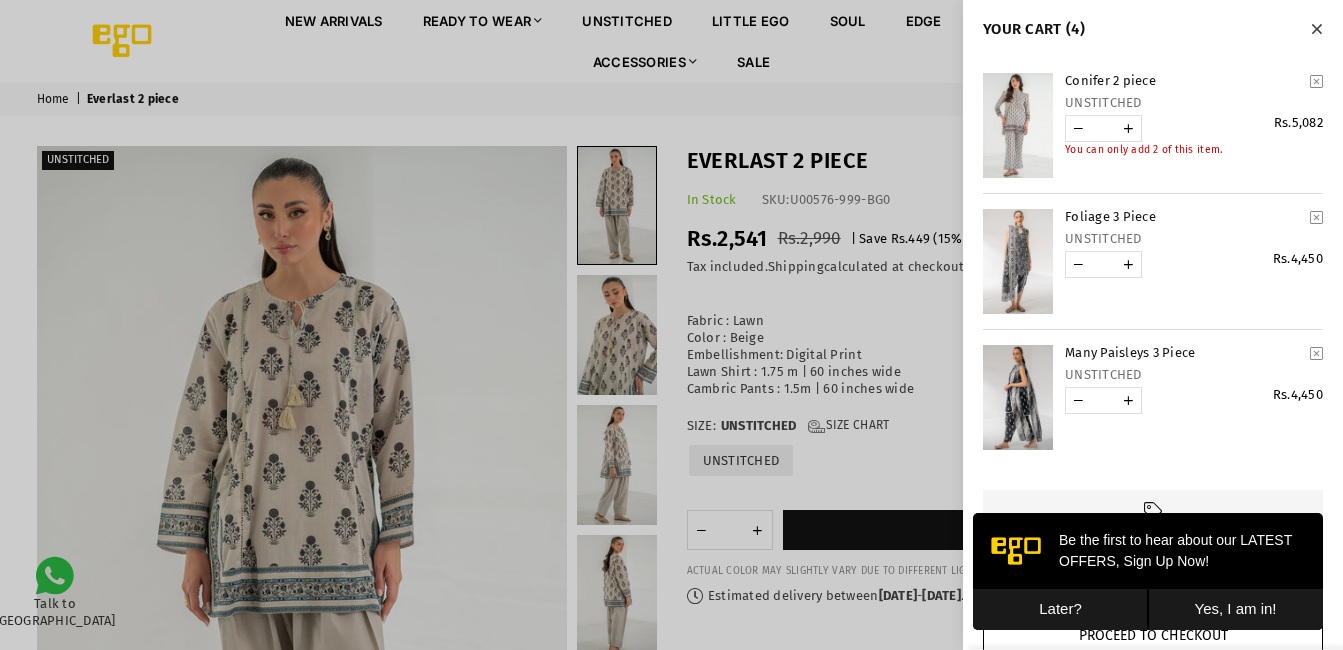 click at bounding box center (1078, 128) 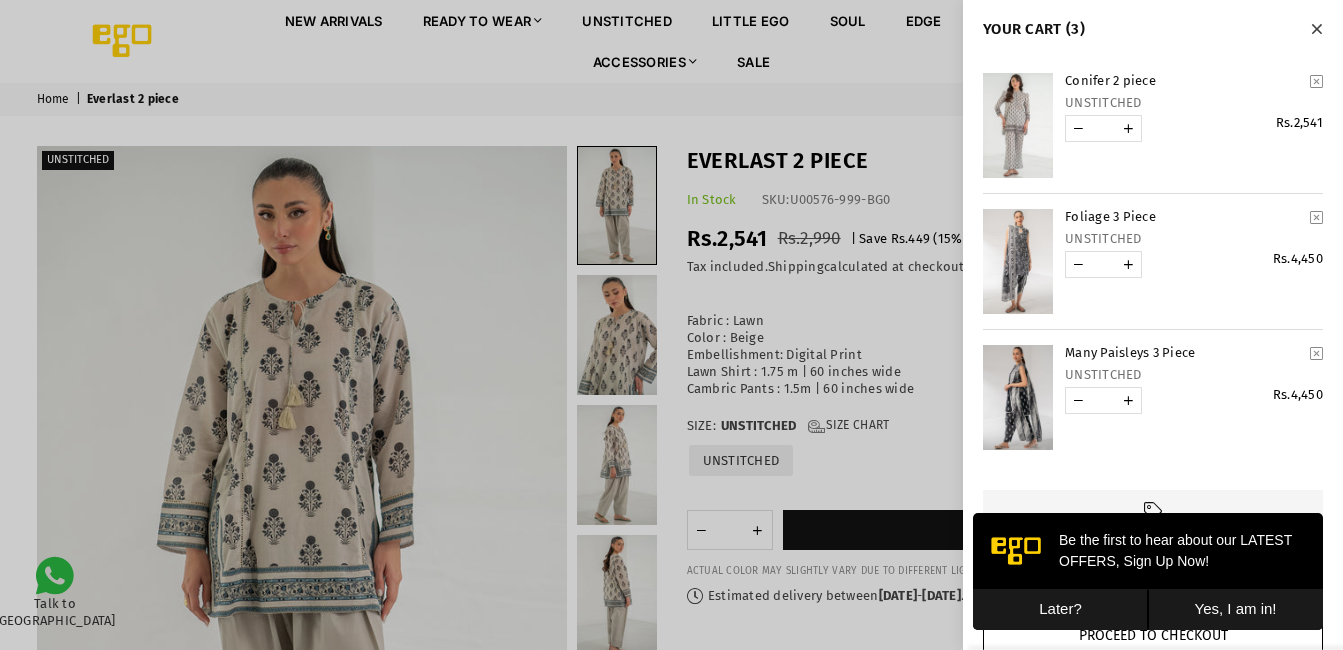 click at bounding box center (671, 325) 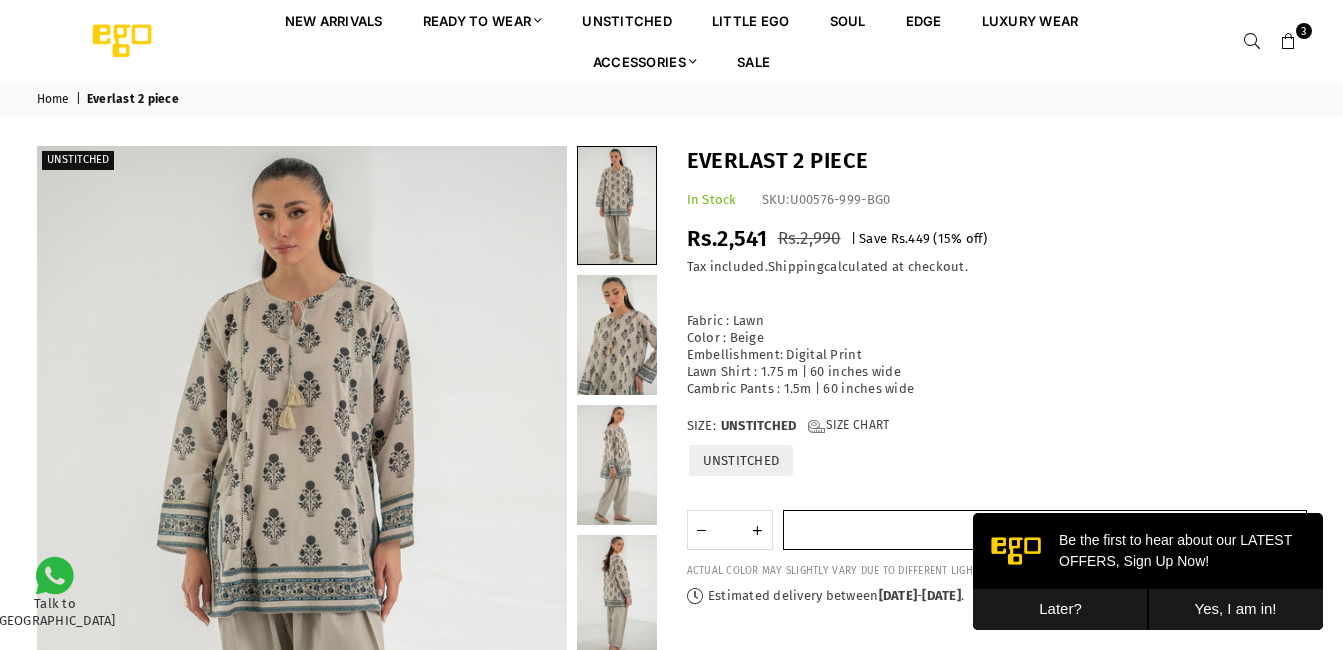 click on "Add to cart" at bounding box center [1045, 530] 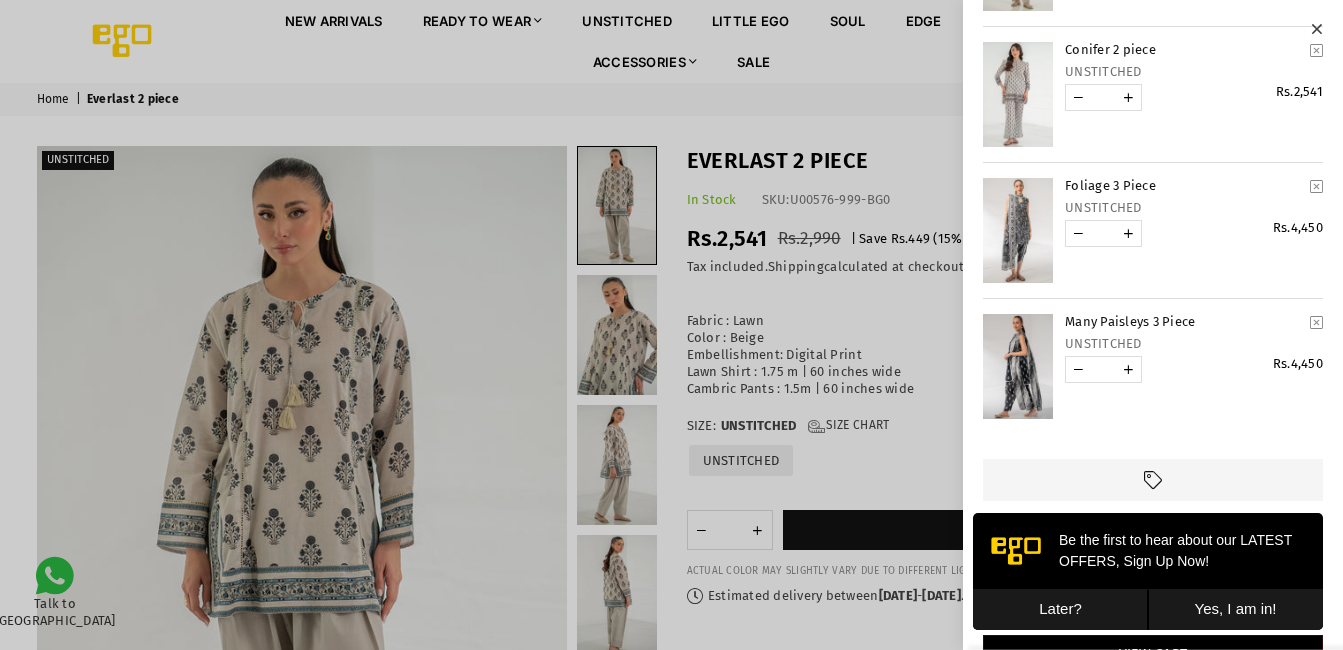 scroll, scrollTop: 217, scrollLeft: 0, axis: vertical 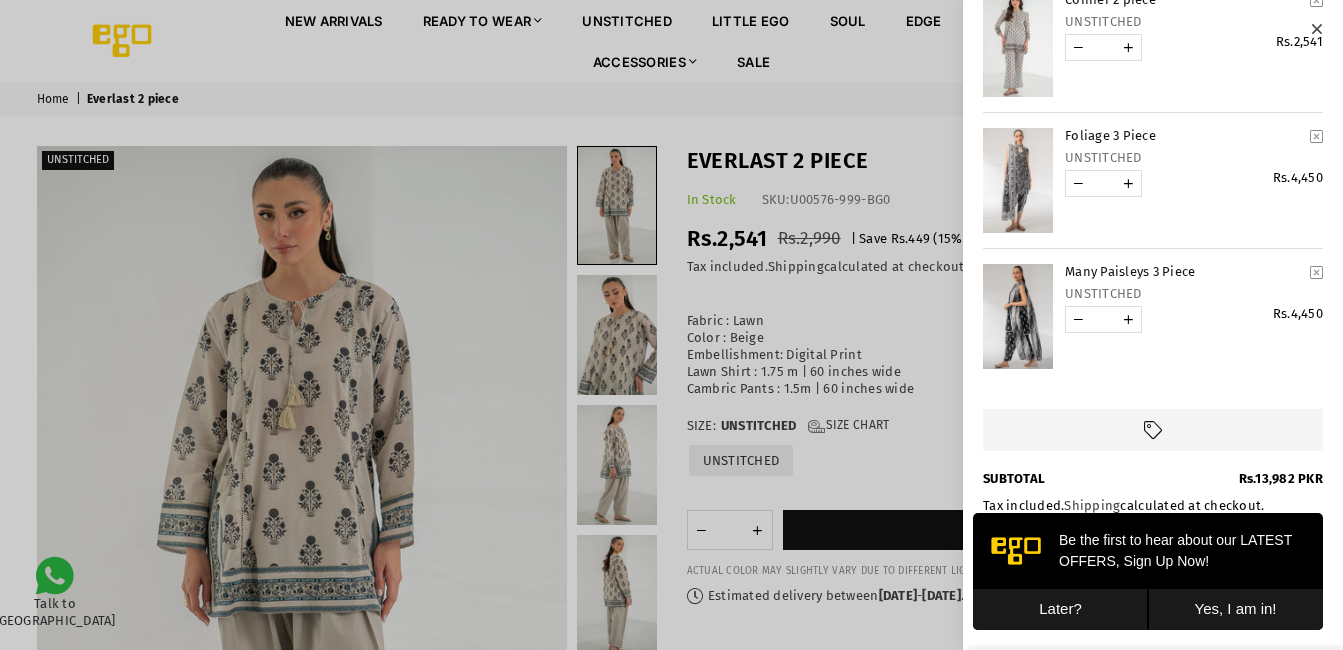 click on "Later?" at bounding box center [1060, 609] 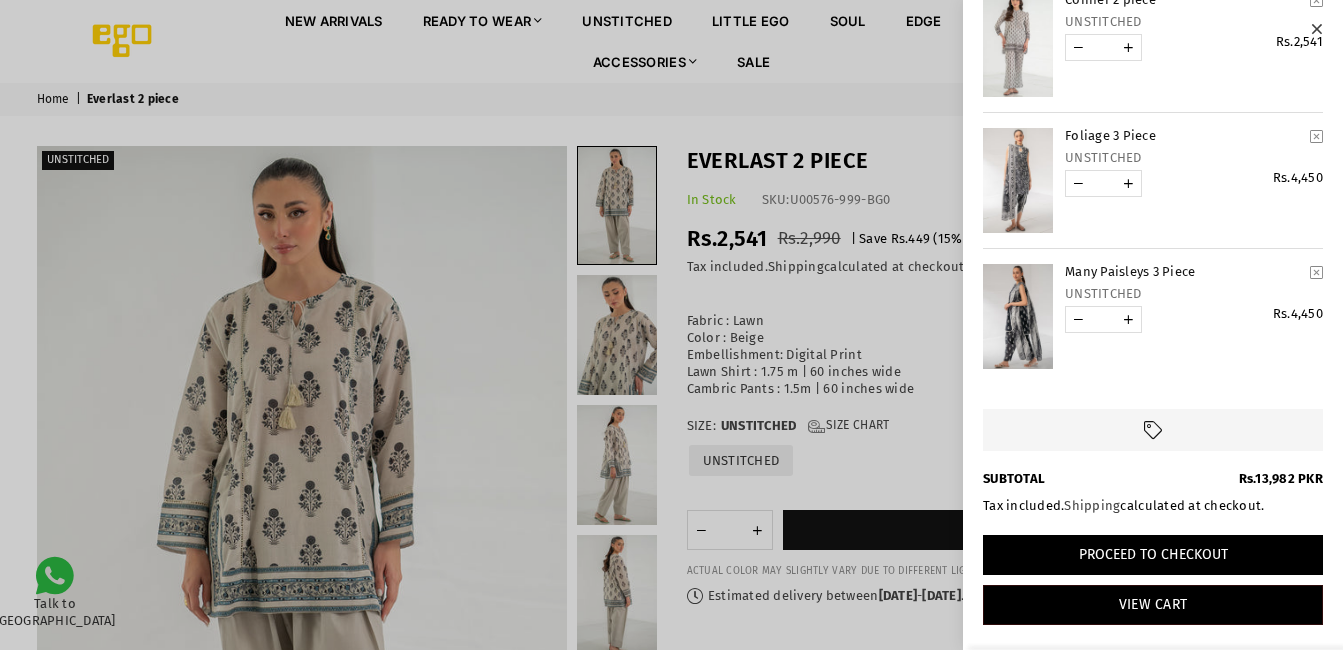 click on "Proceed to Checkout" at bounding box center (1153, 555) 